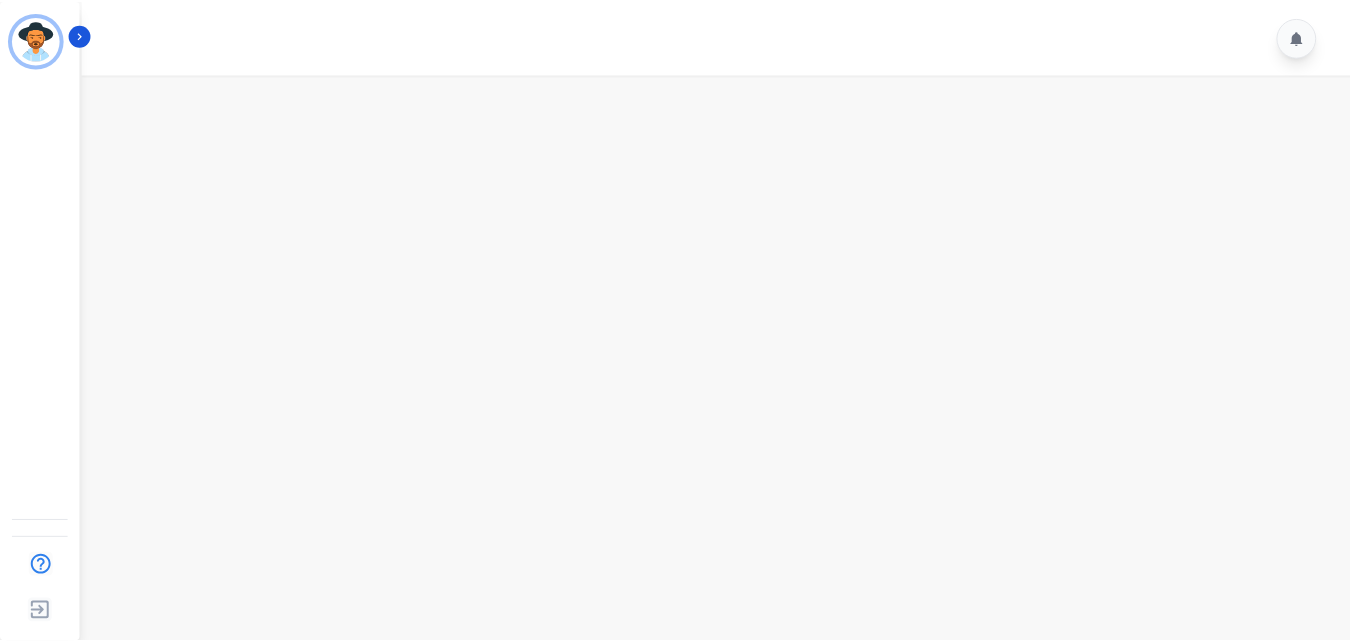 scroll, scrollTop: 0, scrollLeft: 0, axis: both 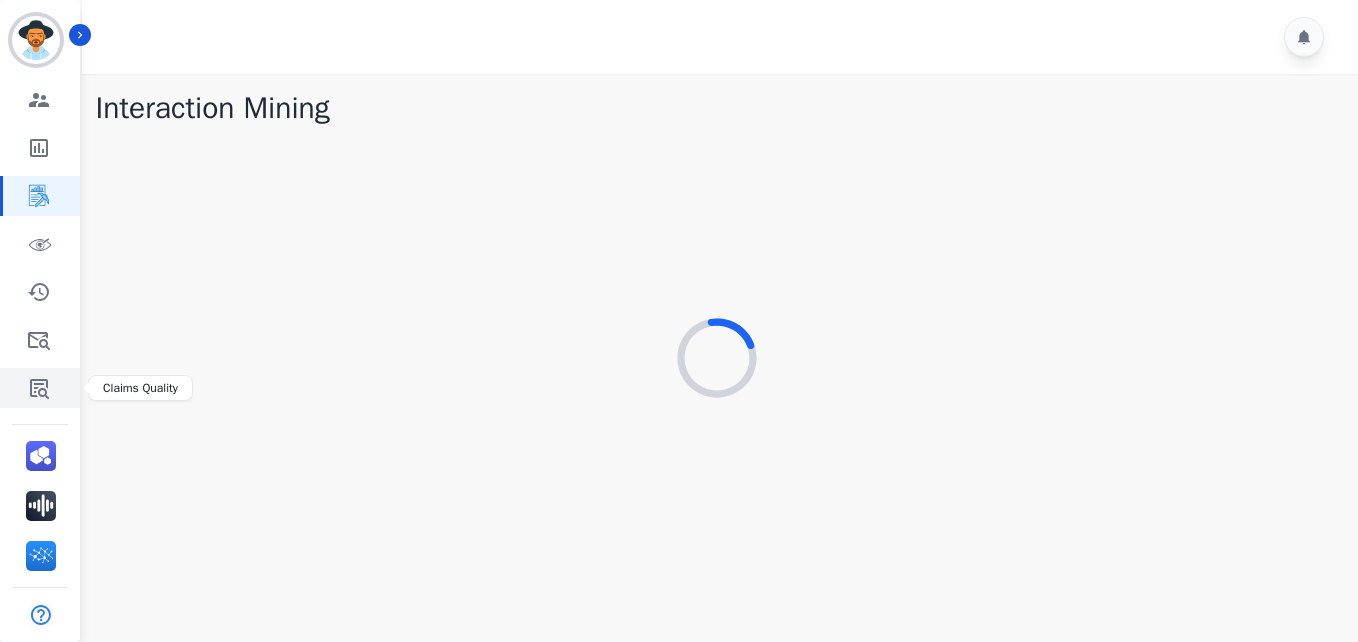 click 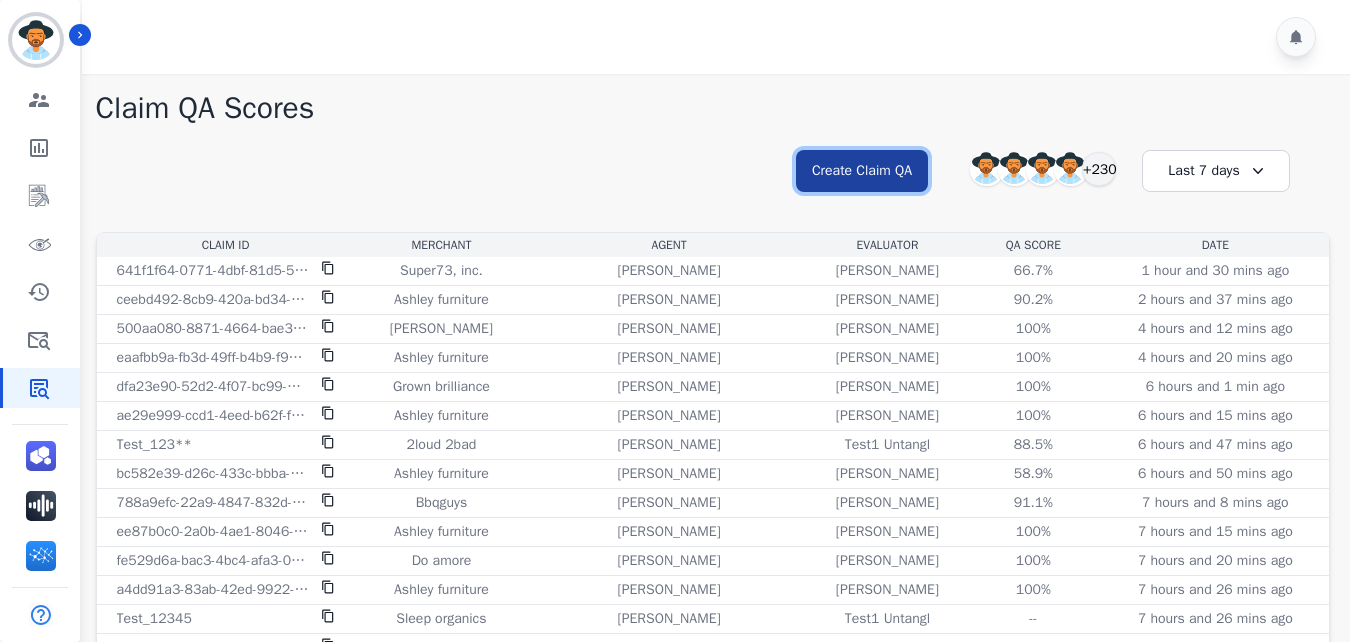 click on "Create Claim QA" at bounding box center [862, 171] 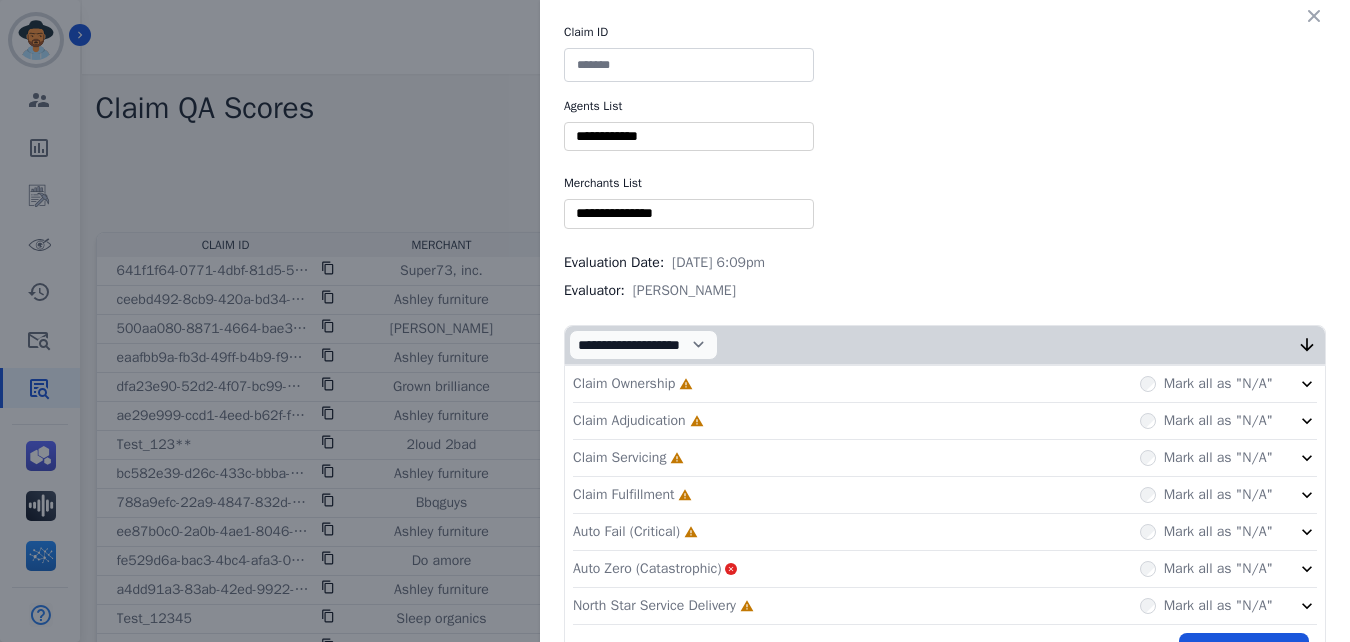 click at bounding box center (689, 65) 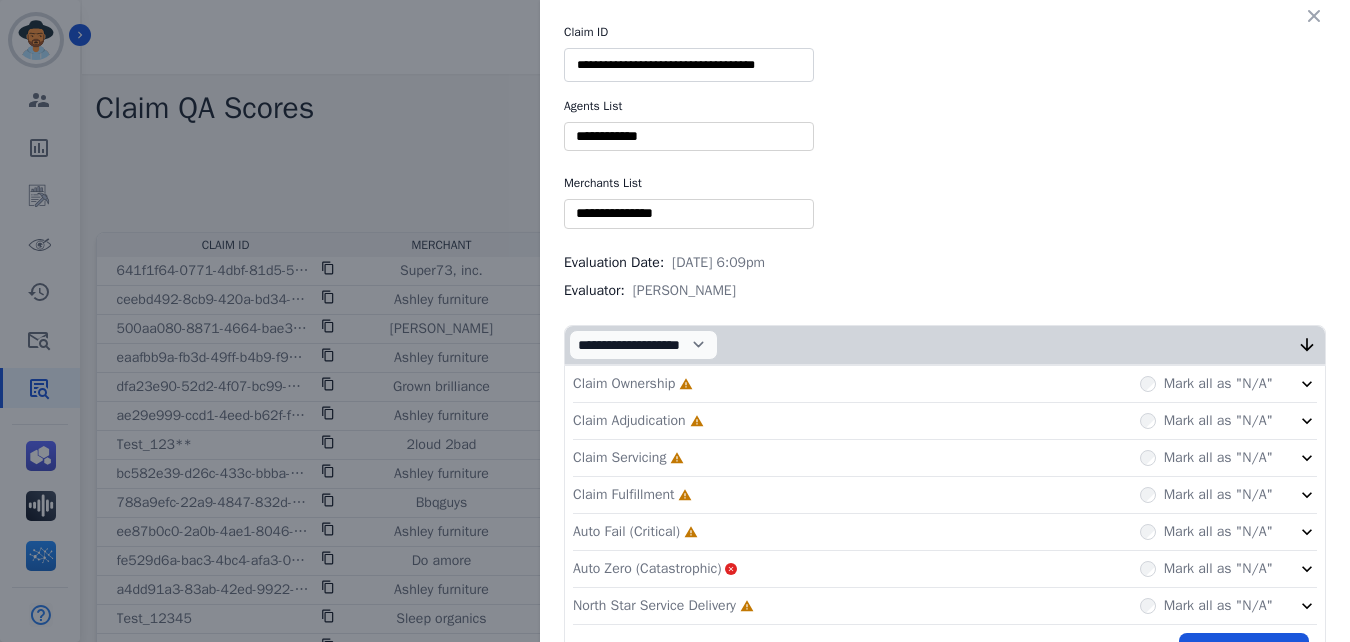 scroll, scrollTop: 0, scrollLeft: 1, axis: horizontal 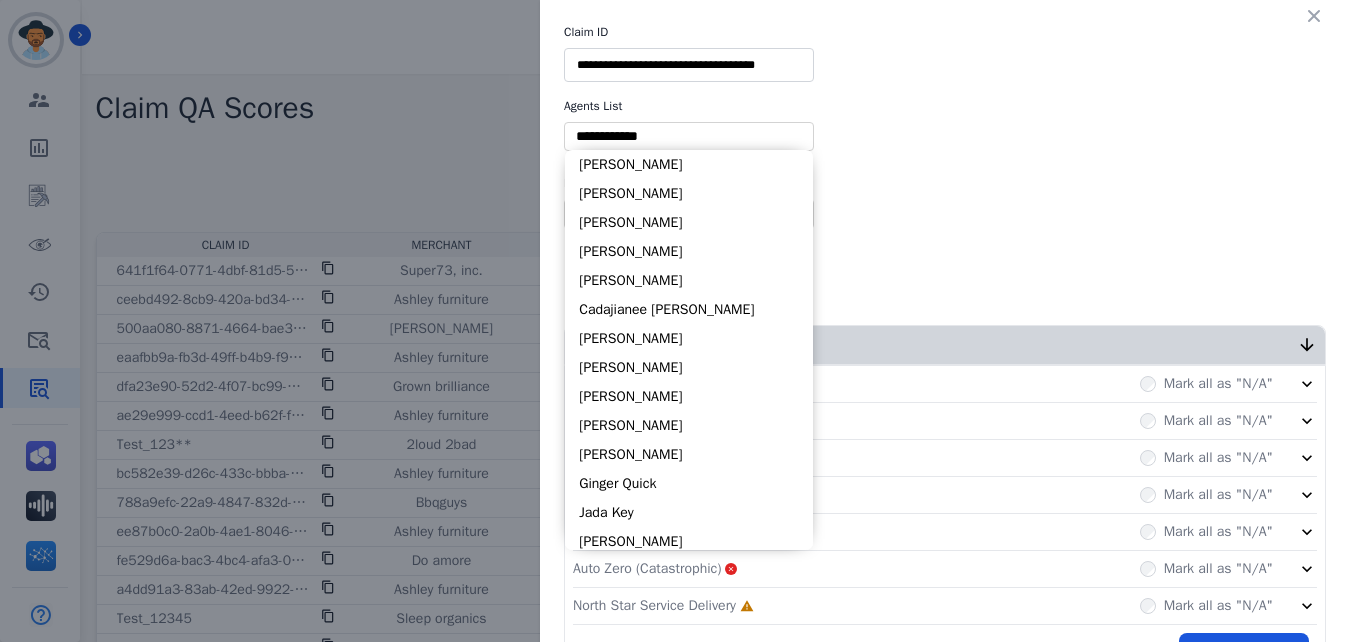click at bounding box center (689, 136) 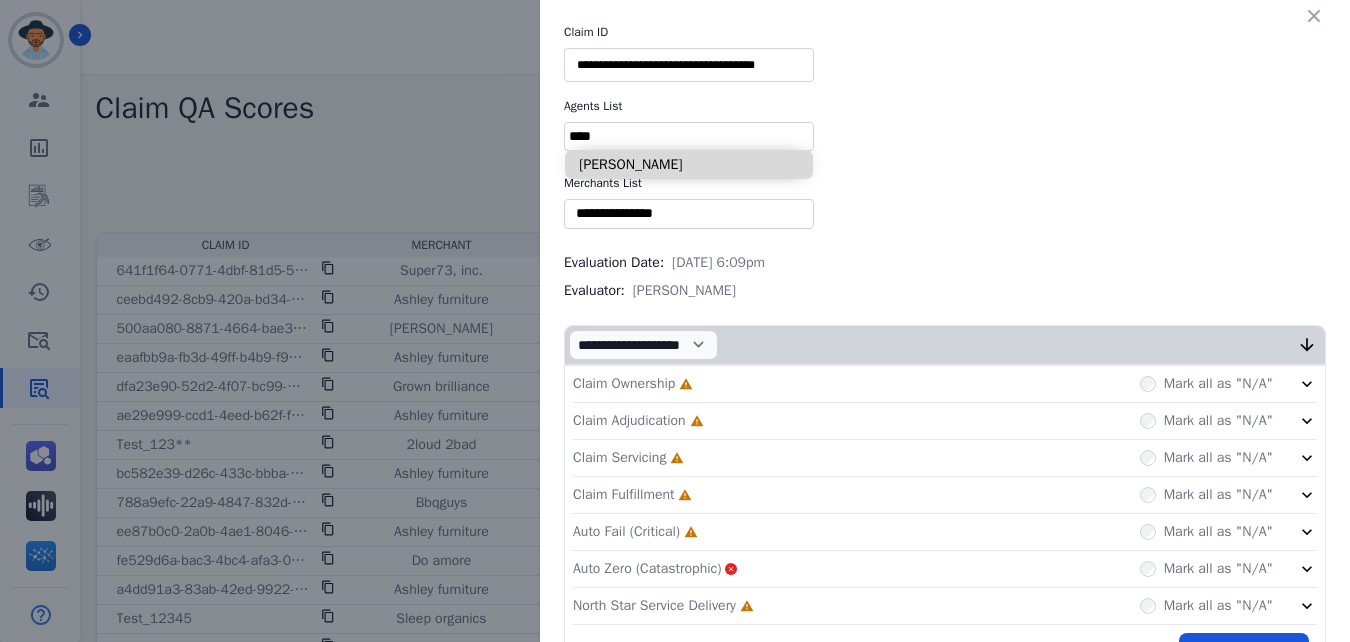 type on "****" 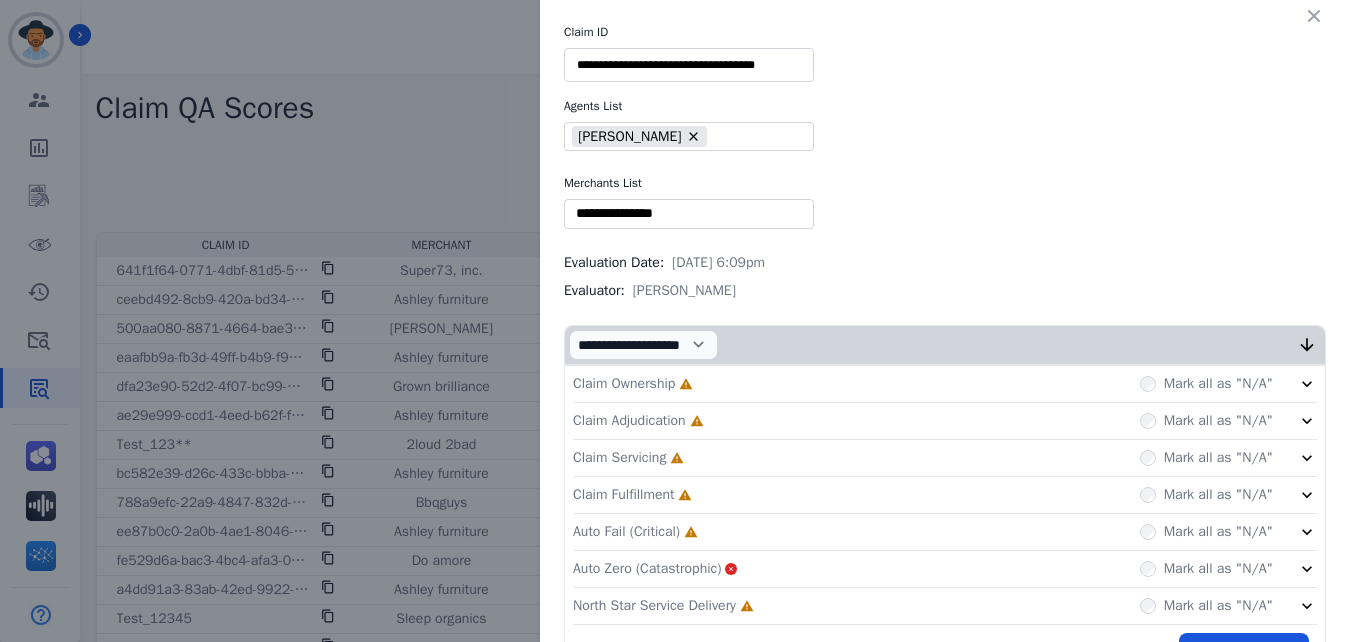 click at bounding box center [689, 213] 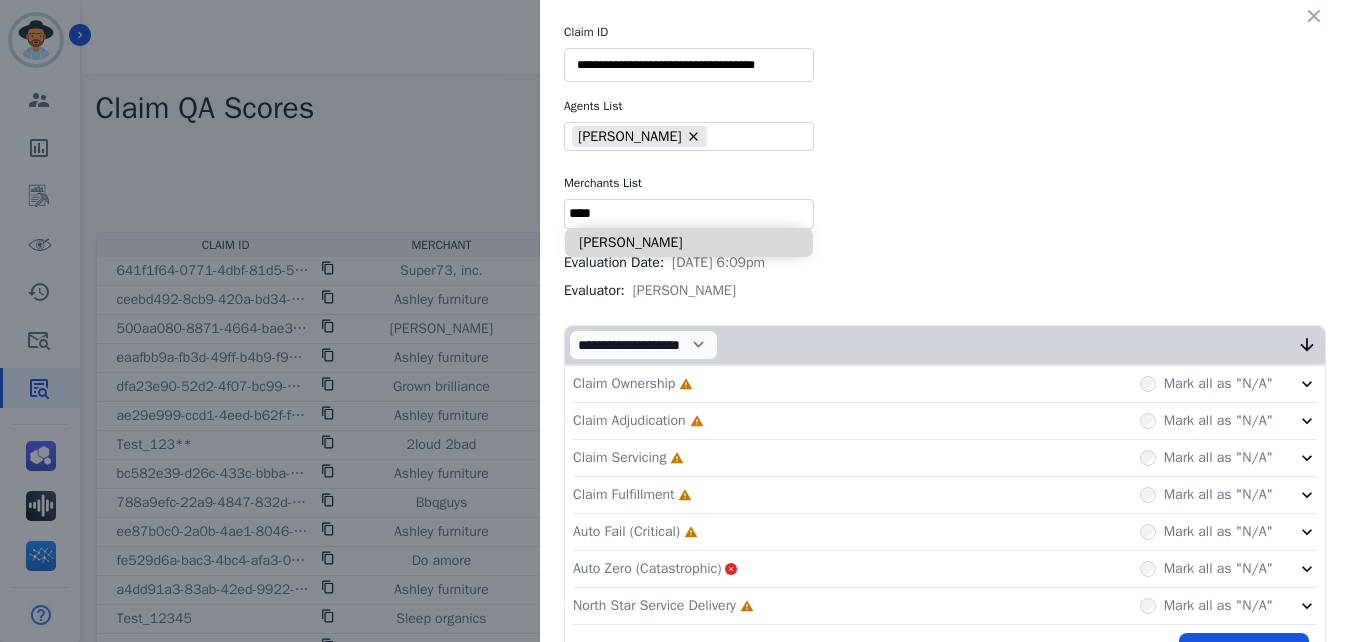 type on "****" 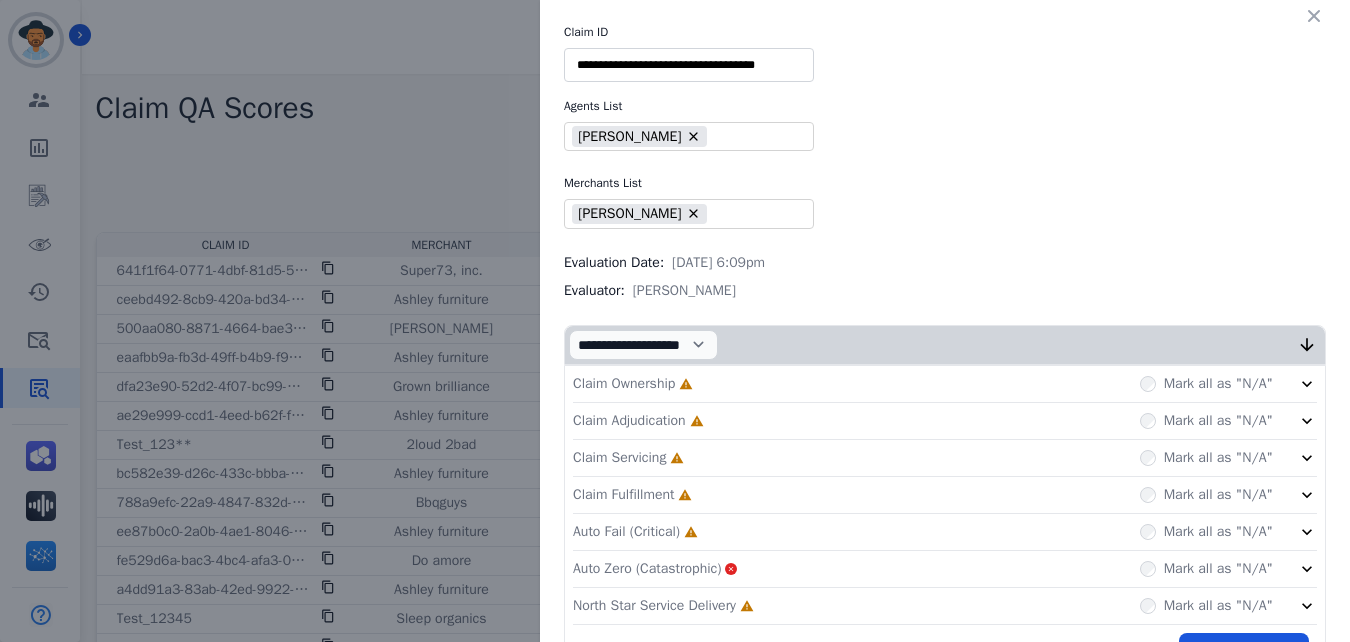 scroll, scrollTop: 60, scrollLeft: 0, axis: vertical 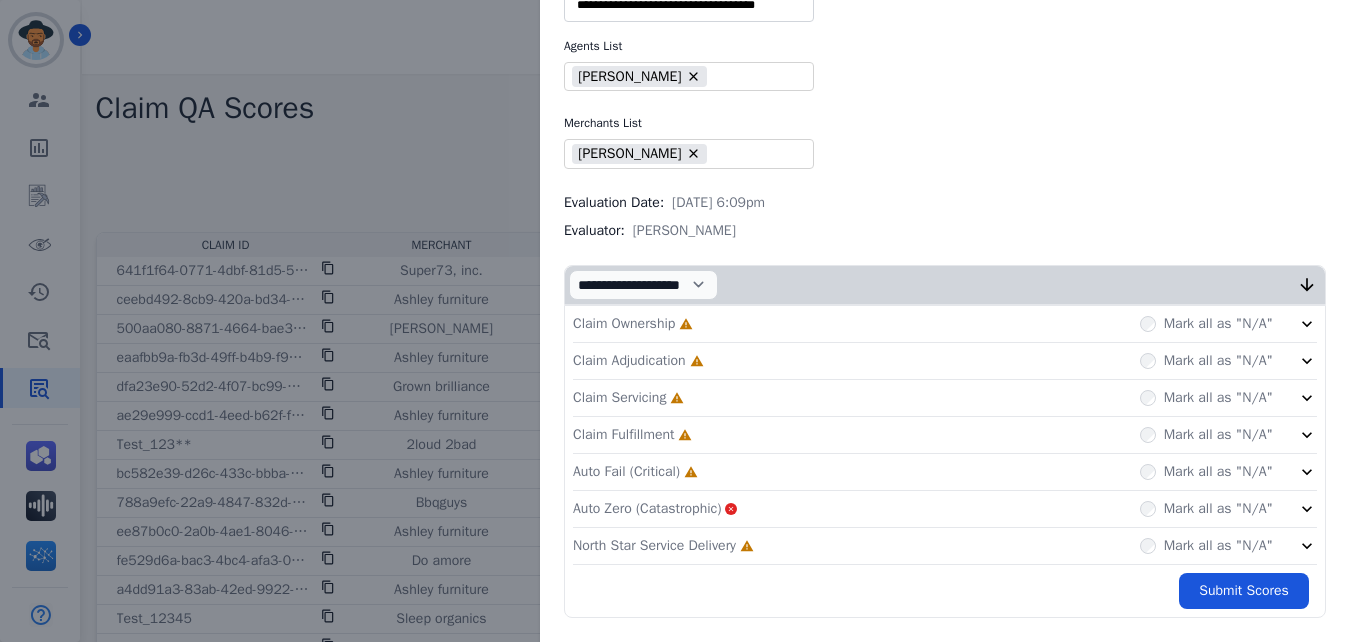 click on "Claim Ownership     Incomplete         Mark all as "N/A"" at bounding box center [945, 324] 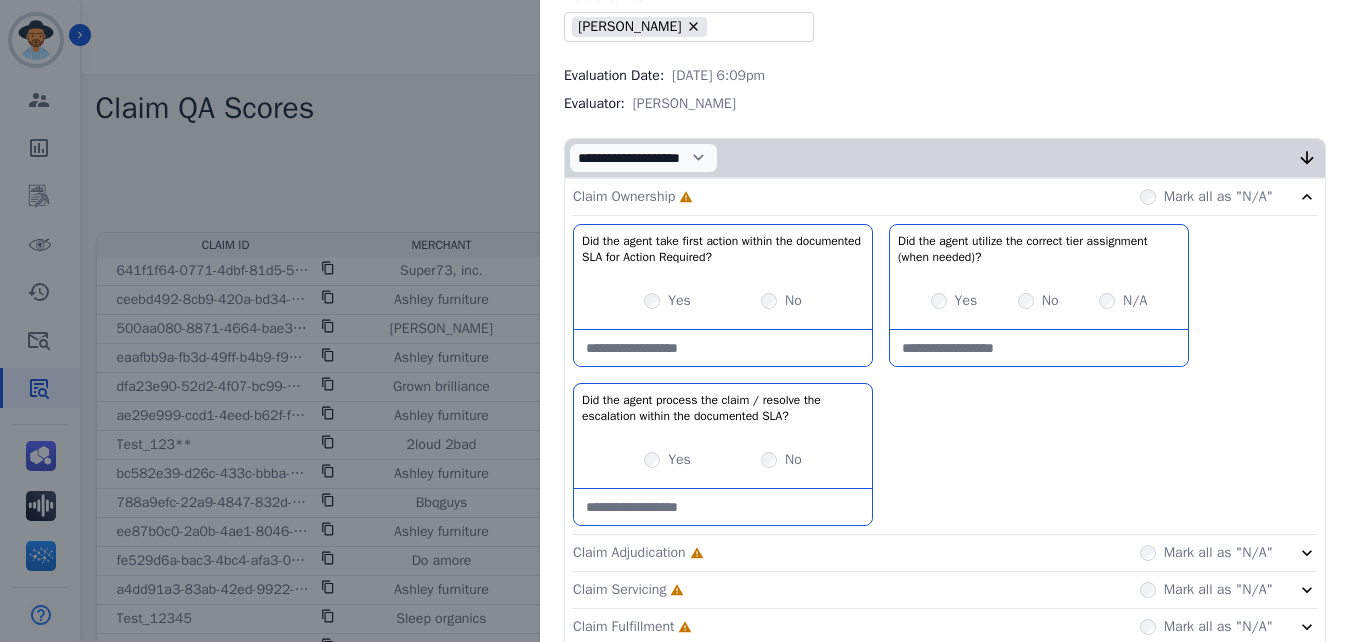 scroll, scrollTop: 244, scrollLeft: 0, axis: vertical 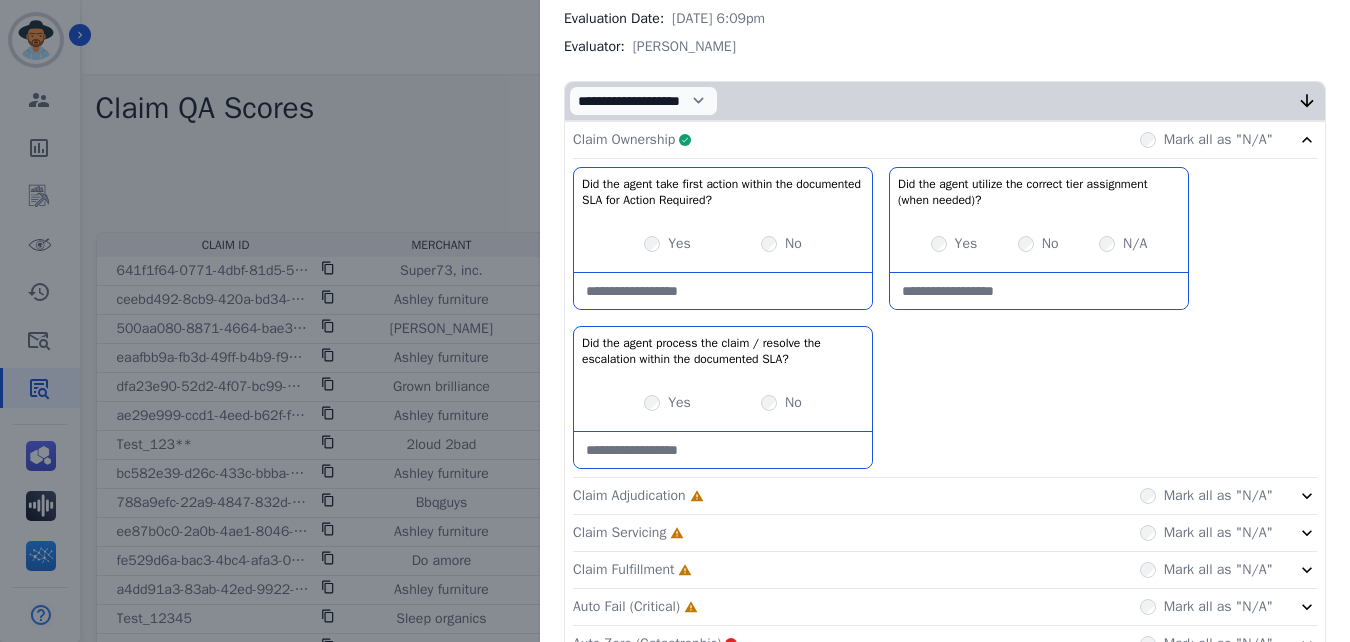 click on "Claim Adjudication     Incomplete         Mark all as "N/A"" 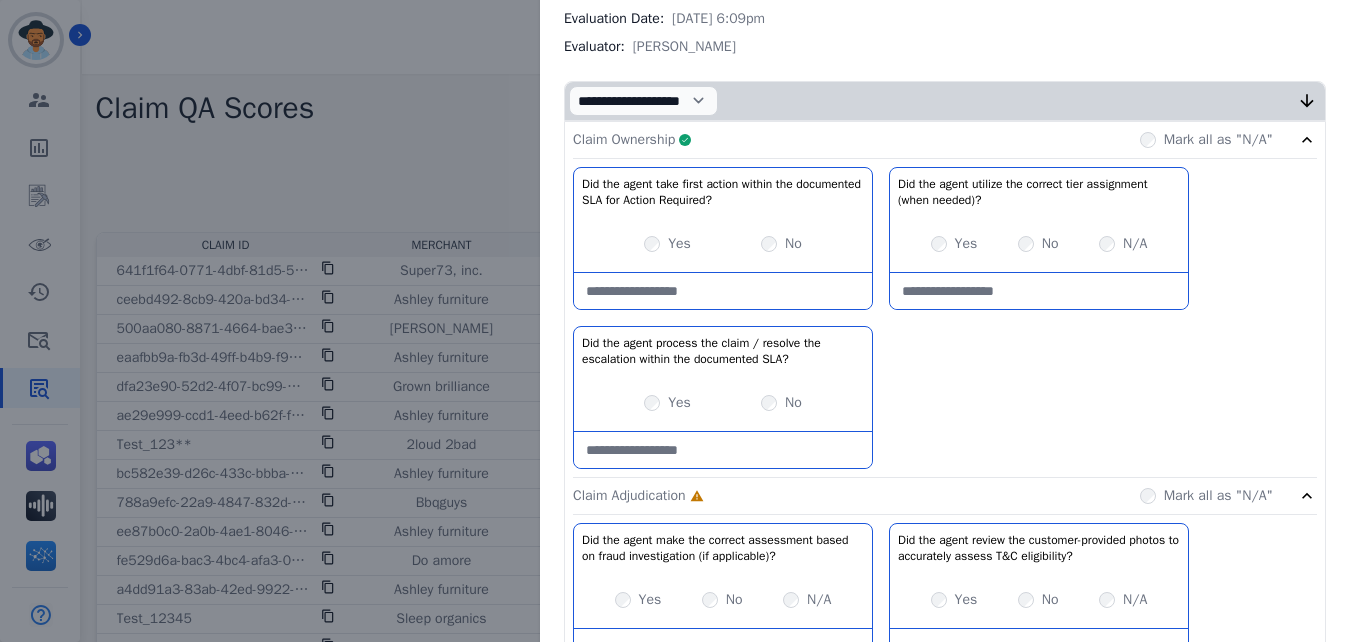click on "Claim Ownership     Complete         Mark all as "N/A"" at bounding box center (945, 140) 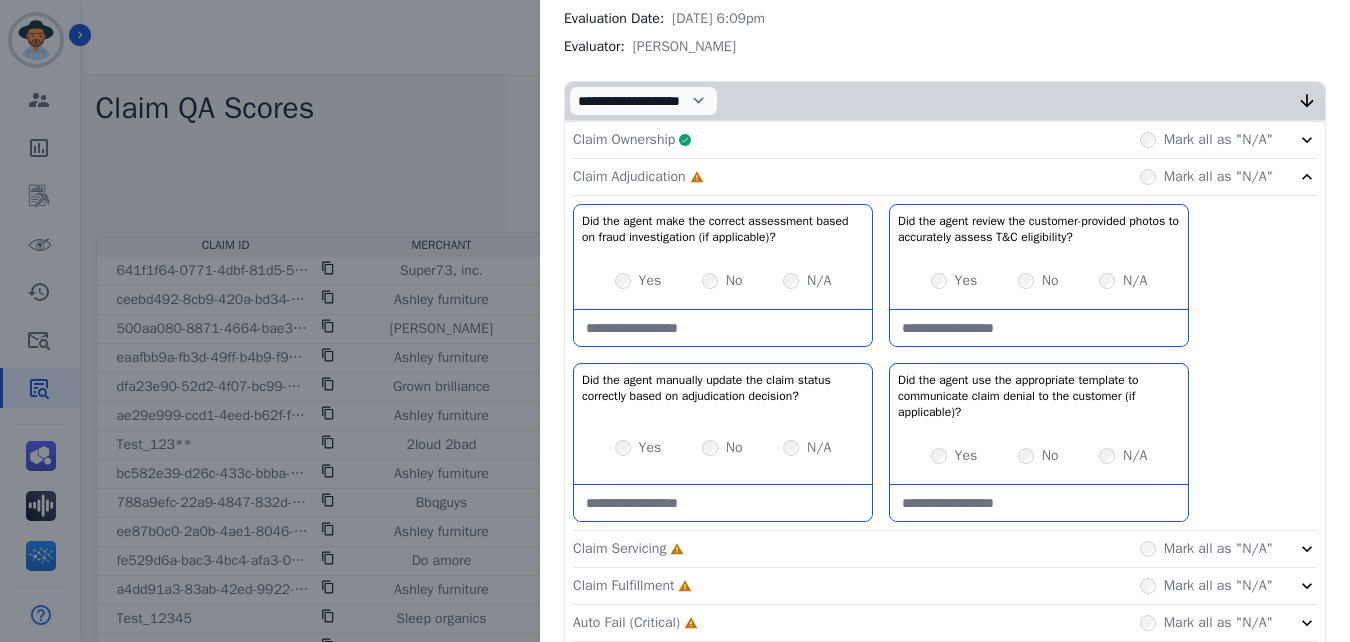 click on "Yes" at bounding box center (638, 448) 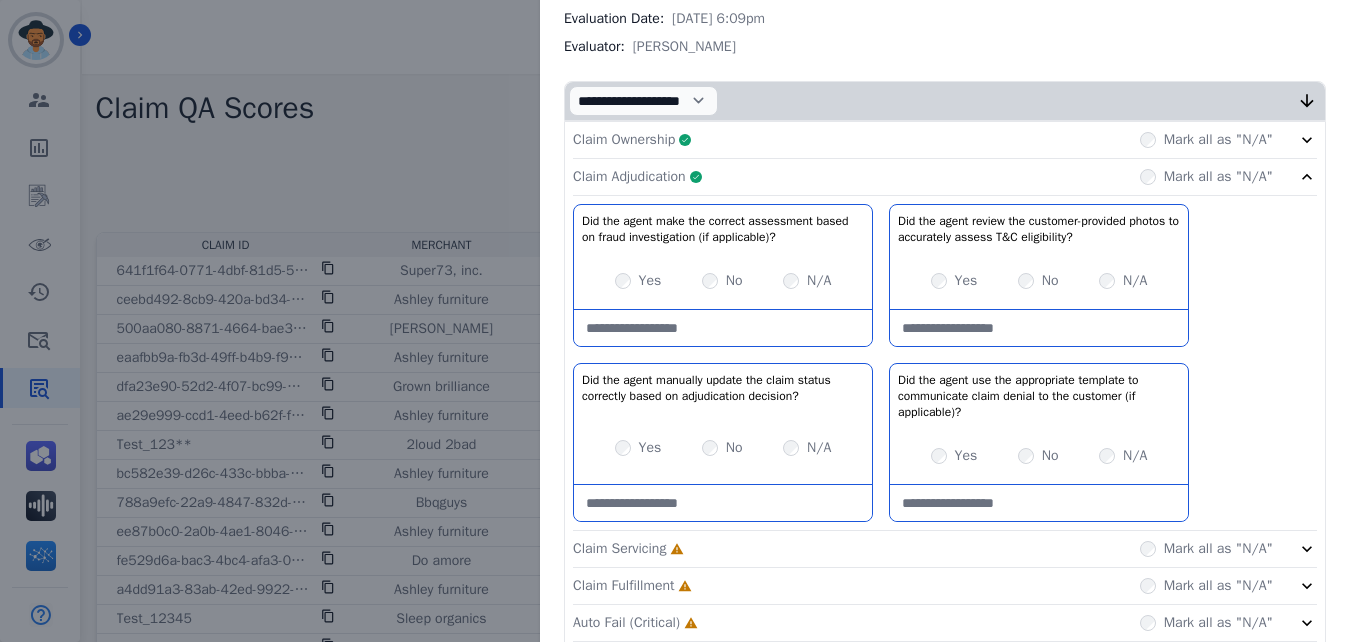 click on "Claim Adjudication     Complete         Mark all as "N/A"" 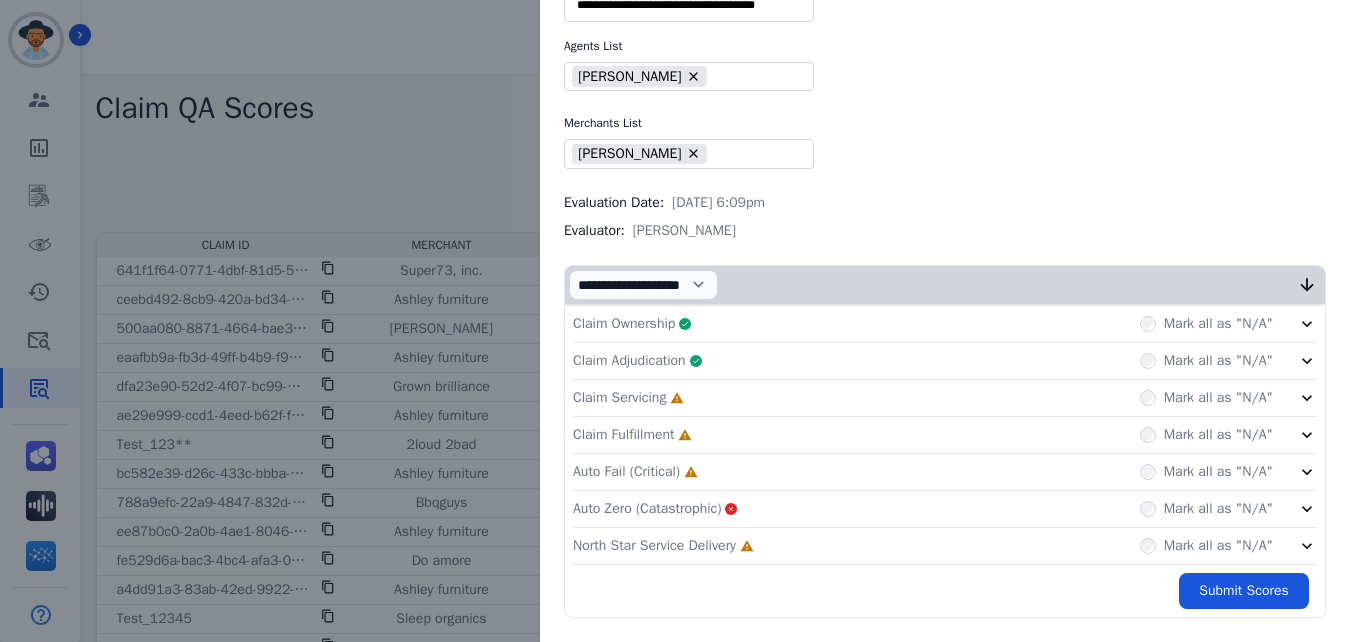 scroll, scrollTop: 60, scrollLeft: 0, axis: vertical 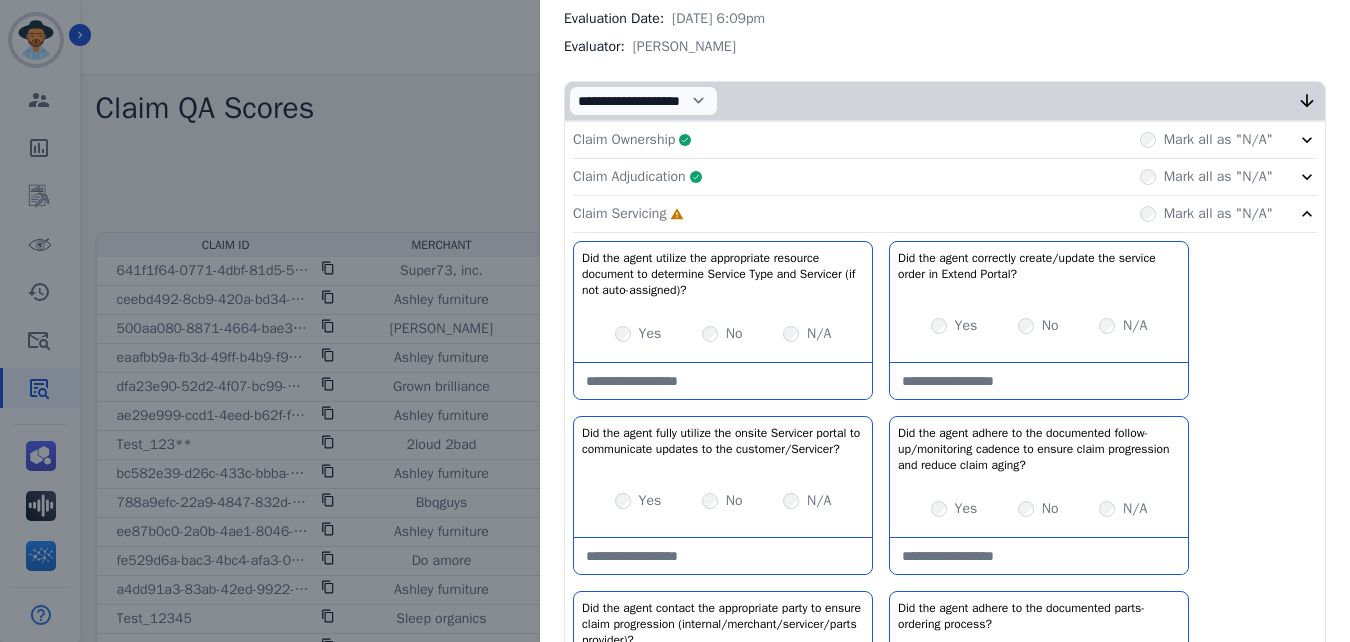 click on "Claim Ownership     Complete         Mark all as "N/A"     Claim Adjudication     Complete         Mark all as "N/A"     Claim Servicing     Incomplete         Mark all as "N/A"     Did the agent utilize the appropriate resource document to determine Service Type and Servicer (if not auto-assigned)?   No description         Yes     No     N/A   Did the agent correctly create/update the service order in Extend Portal?   No description         Yes     No     N/A   Did the agent fully utilize the onsite Servicer portal to communicate updates to the customer/Servicer?   No description         Yes     No     N/A   Did the agent adhere to the documented follow-up/monitoring cadence to ensure claim progression and reduce claim aging?   No description         Yes     No     N/A   Did the agent contact the appropriate party to ensure claim progression (internal/merchant/servicer/parts provider)?   No description         Yes     No     N/A   Did the agent adhere to the documented parts-ordering process?" at bounding box center (945, 536) 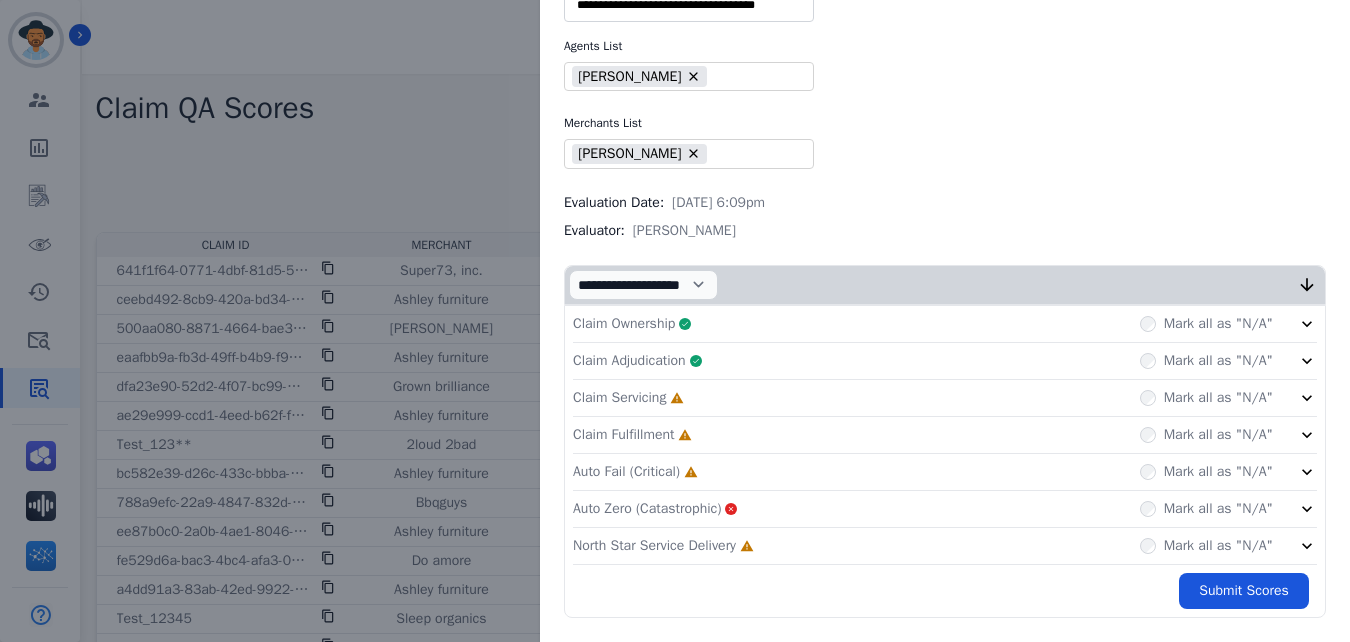 scroll, scrollTop: 60, scrollLeft: 0, axis: vertical 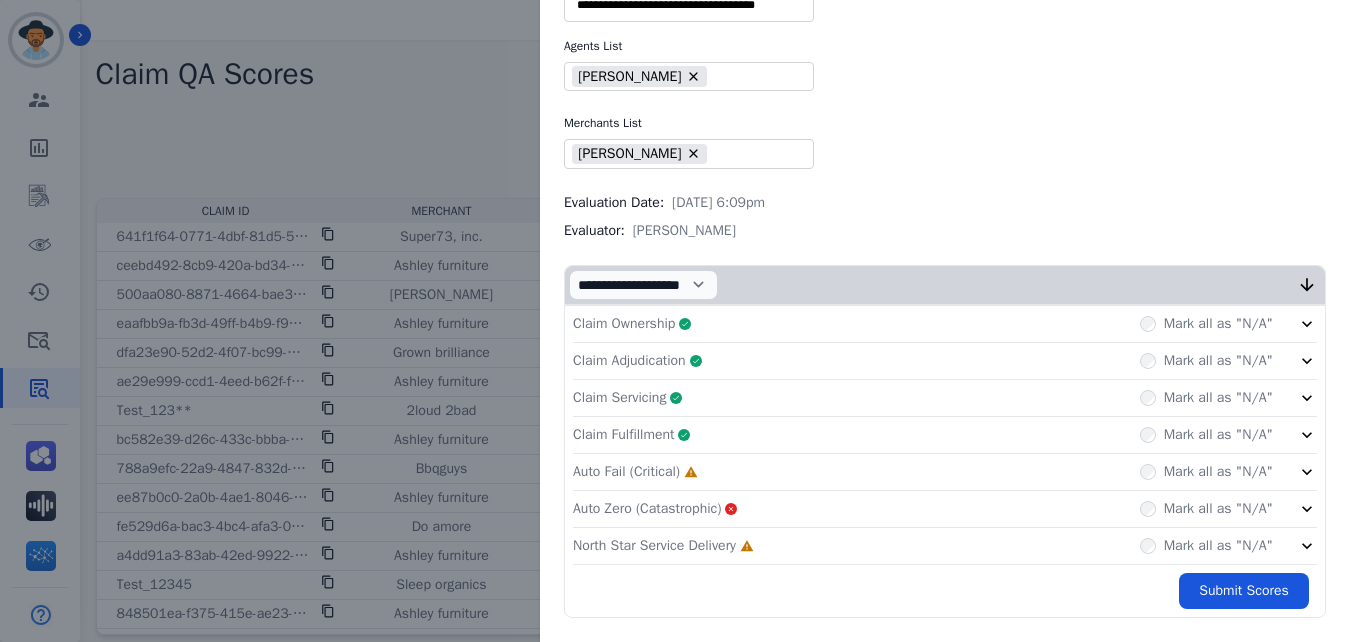 click on "Auto Fail (Critical)     Incomplete         Mark all as "N/A"" 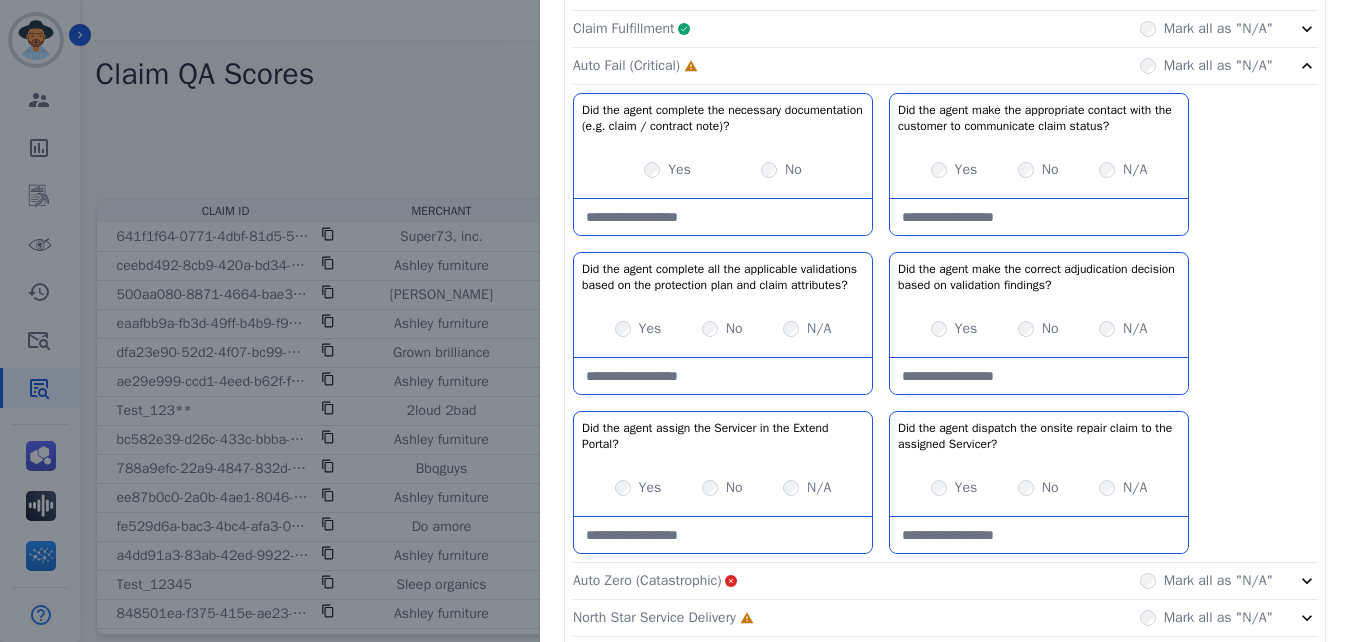scroll, scrollTop: 465, scrollLeft: 0, axis: vertical 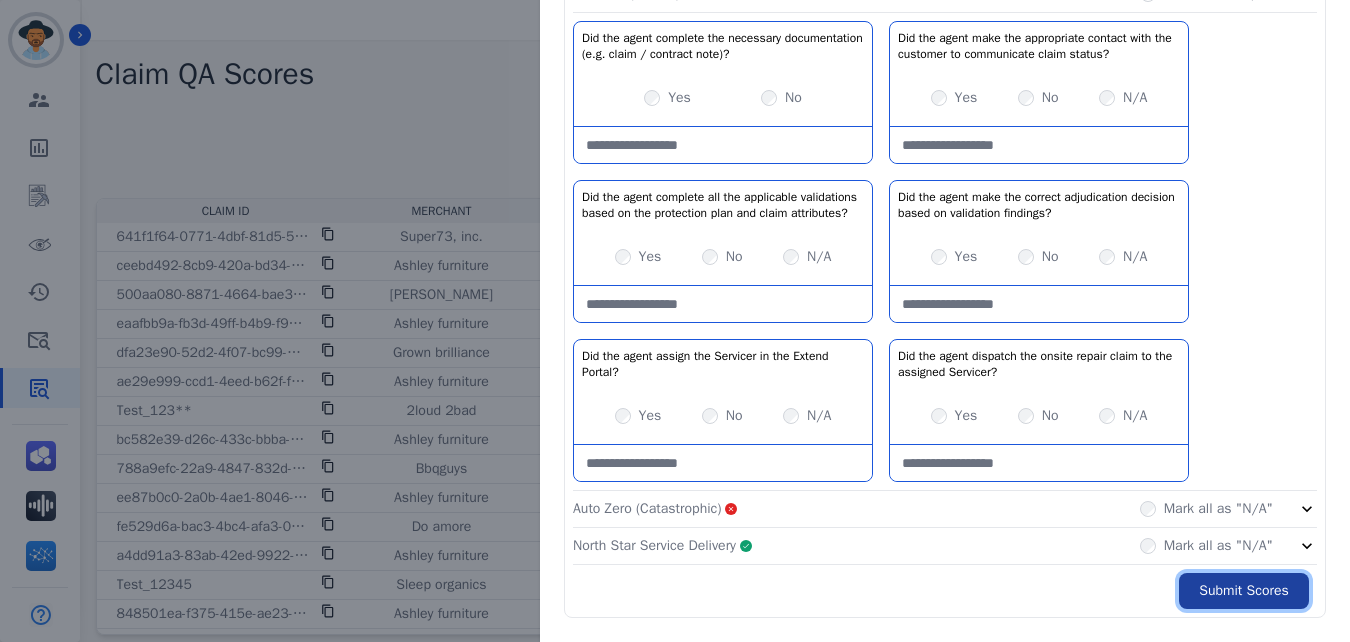 click on "Submit Scores" at bounding box center (1244, 591) 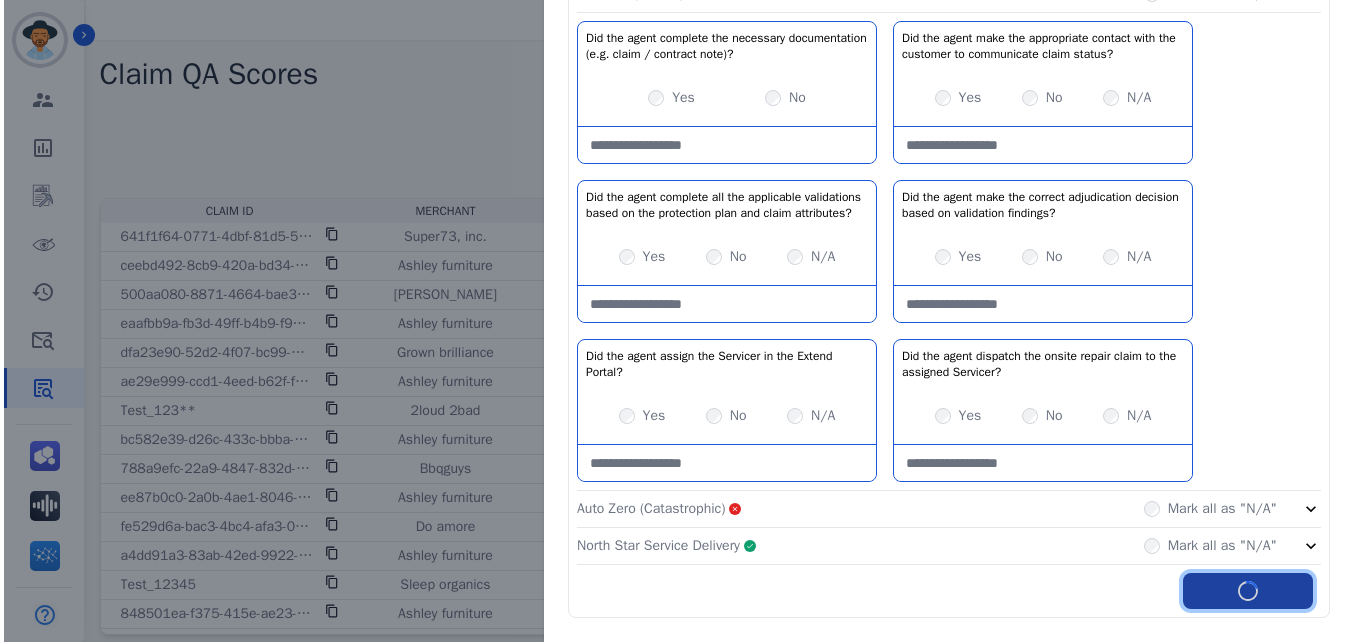 scroll, scrollTop: 0, scrollLeft: 0, axis: both 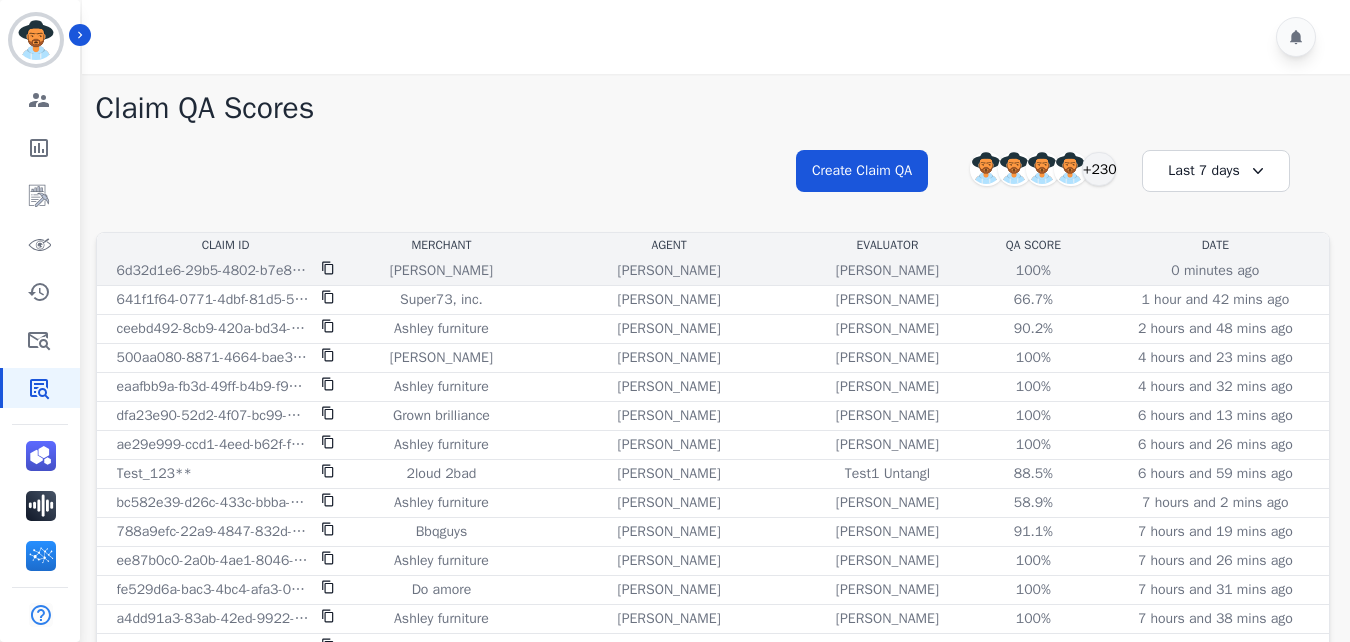 click 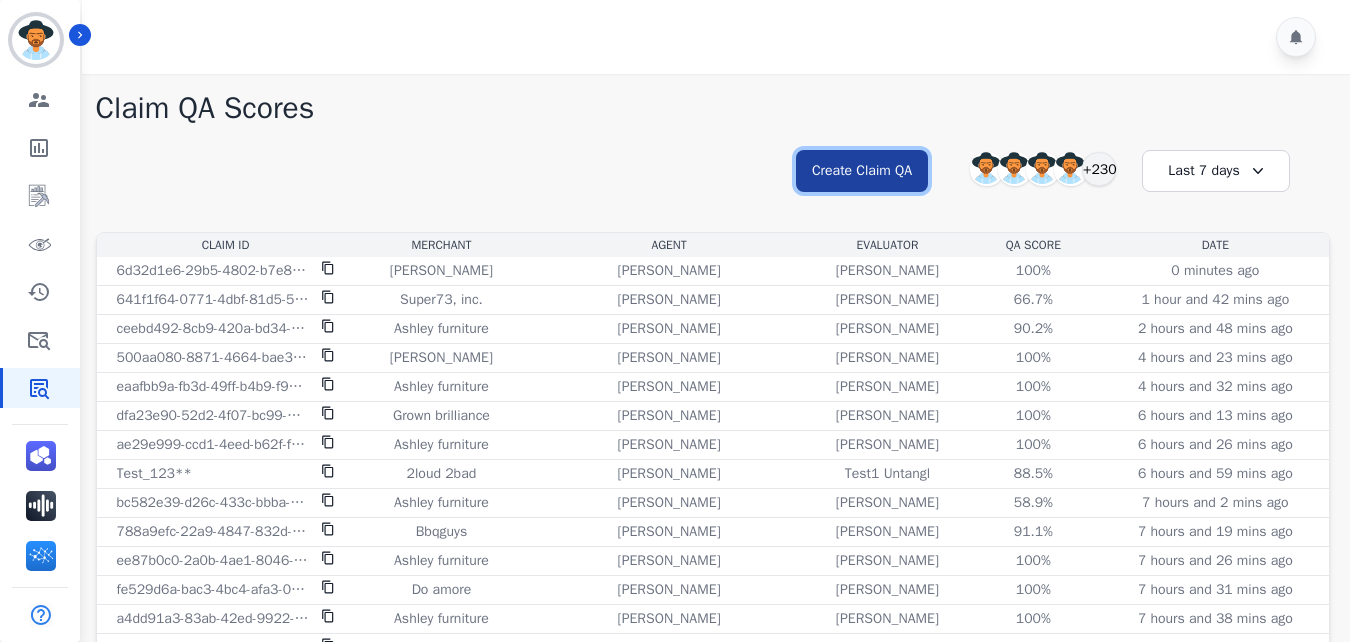 click on "Create Claim QA" at bounding box center (862, 171) 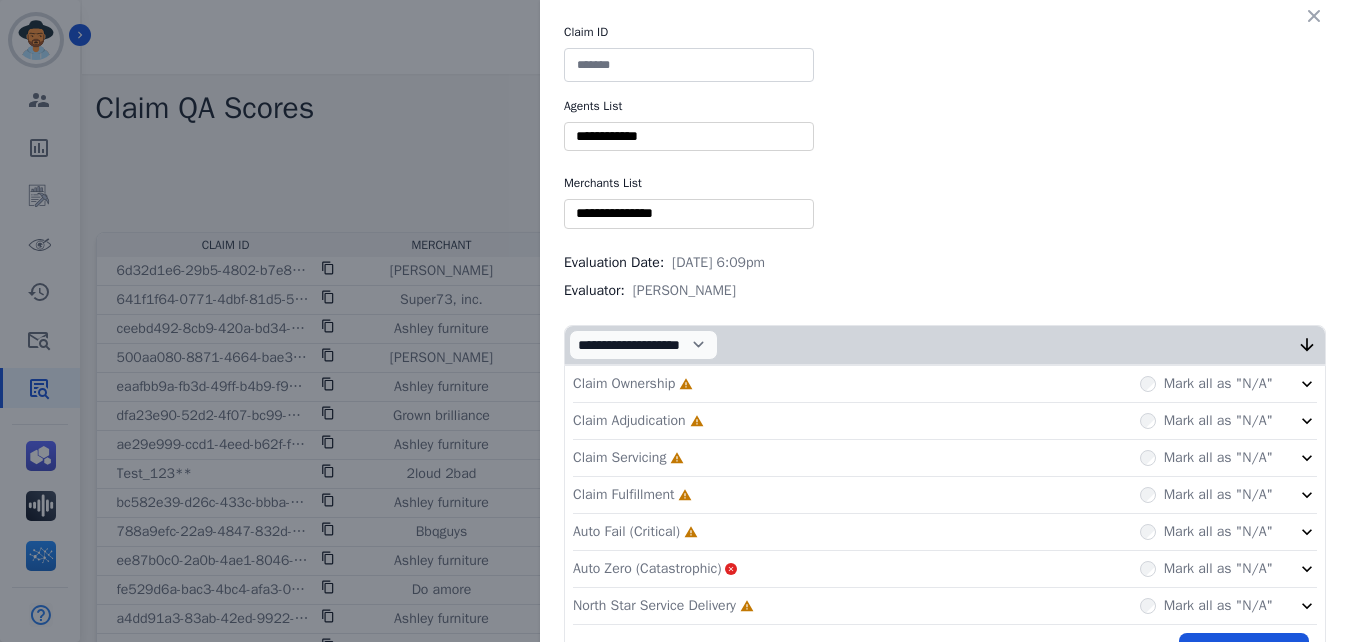 click on "Claim ID     Agents List   **             [PERSON_NAME]   [PERSON_NAME]   [PERSON_NAME]   [PERSON_NAME]   [PERSON_NAME]   [PERSON_NAME]   [PERSON_NAME]   [PERSON_NAME]   [PERSON_NAME]   [PERSON_NAME]   [PERSON_NAME]   [PERSON_NAME]   [PERSON_NAME]   [PERSON_NAME]   [PERSON_NAME]   [PERSON_NAME]   [PERSON_NAME]   Jazmine [PERSON_NAME]   [PERSON_NAME]   [PERSON_NAME]   [PERSON_NAME]   [PERSON_NAME]   [PERSON_NAME]   [PERSON_NAME] [PERSON_NAME]   [PERSON_NAME]   [PERSON_NAME]   [PERSON_NAME]   [PERSON_NAME]   [PERSON_NAME]   [PERSON_NAME]   [PERSON_NAME]   [PERSON_NAME] [PERSON_NAME] Still   [PERSON_NAME]   [PERSON_NAME]   [PERSON_NAME]   [PERSON_NAME]   [PERSON_NAME] Loydpatterson   [PERSON_NAME]     Merchants List   **             Blue tiger   Calpak   Watch warehouse   Nomad wheels   Scan sound inc   Sleep organics   Modern leisure   Treadmill outlet   Painted fox homes   Sportrx   Lensdirect   2loud 2bad   Moment   Thepulsebeats   Premier sheds direct" at bounding box center [945, 351] 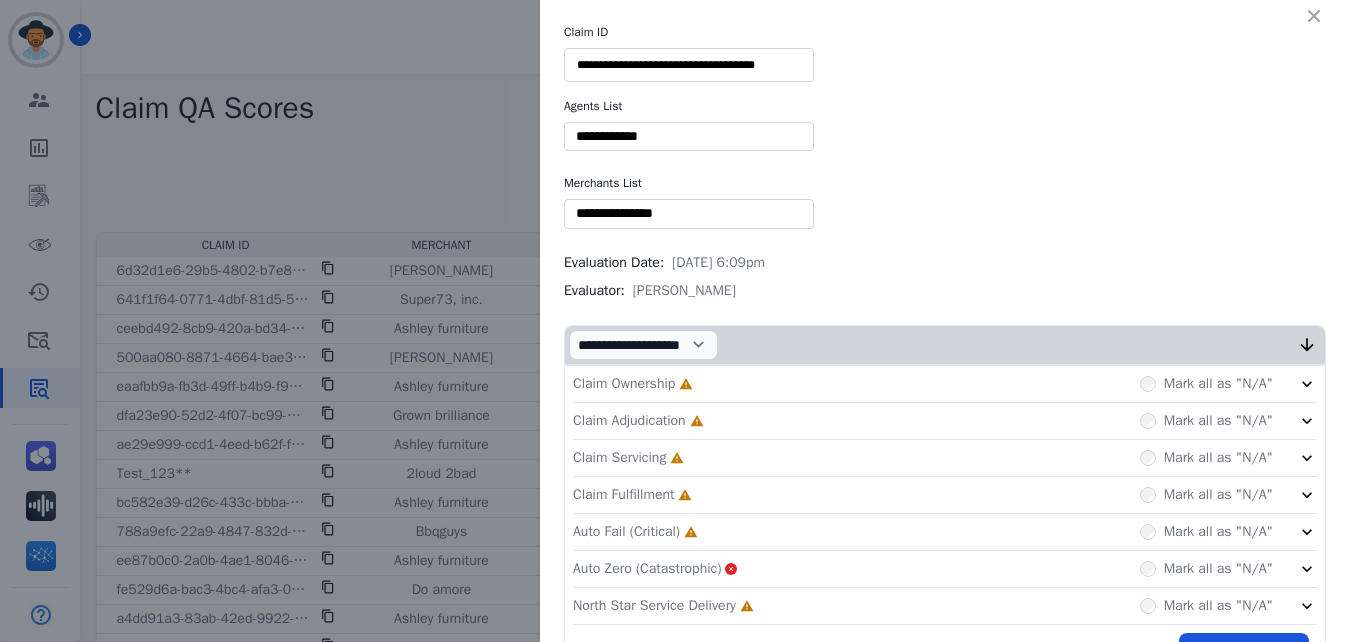 type on "**********" 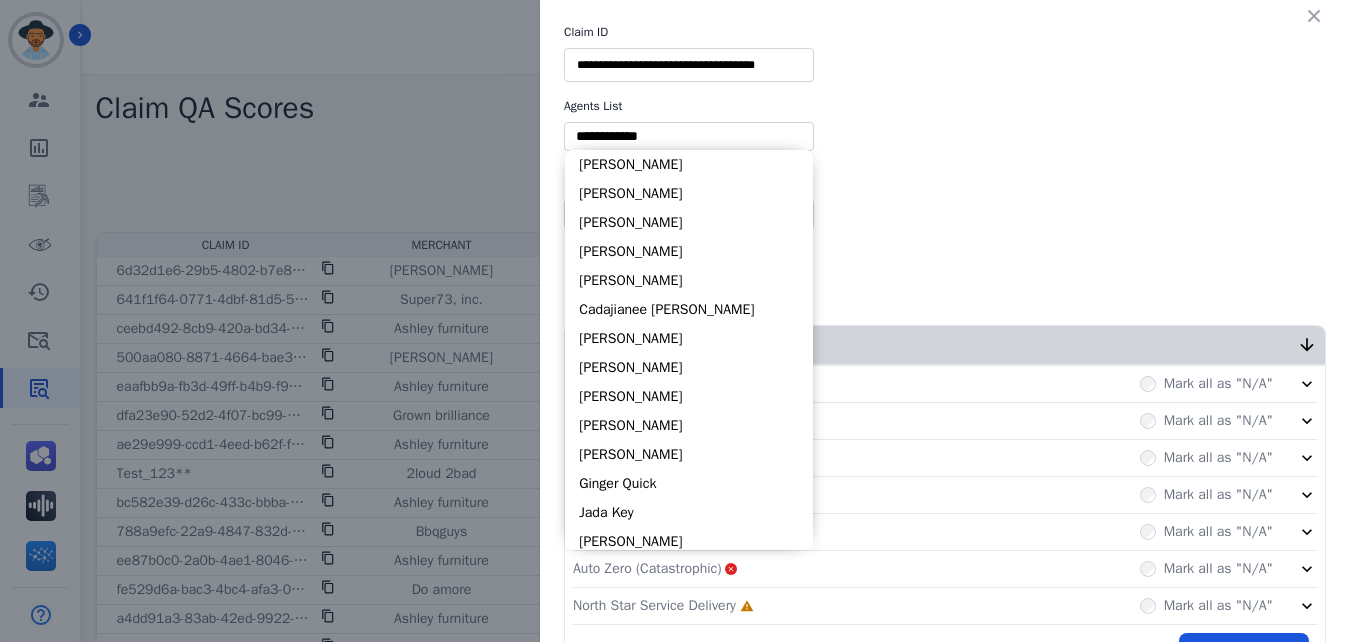click at bounding box center [689, 136] 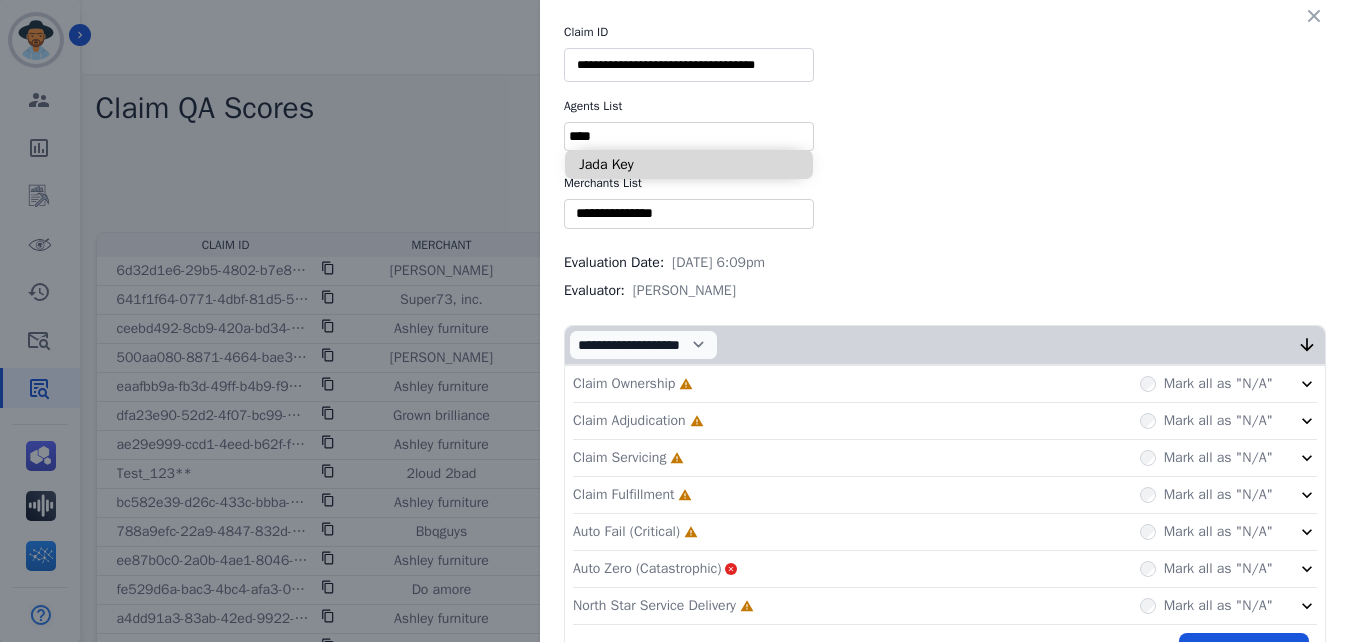 type on "****" 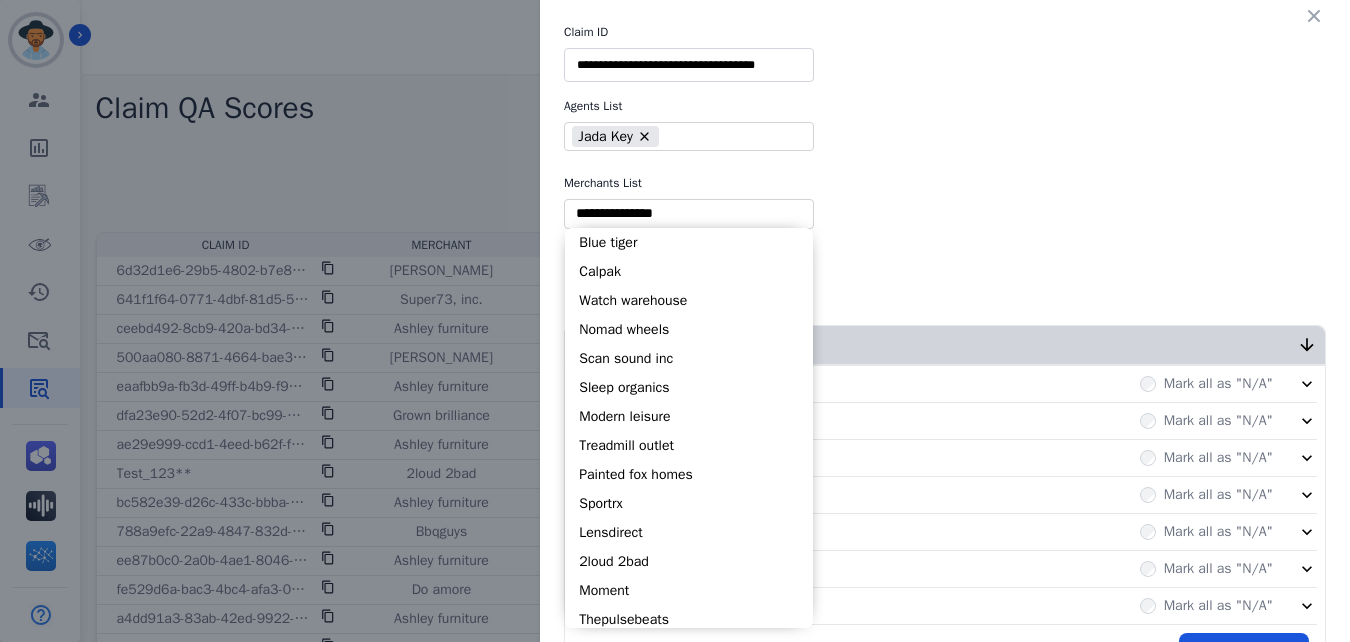 click at bounding box center (689, 213) 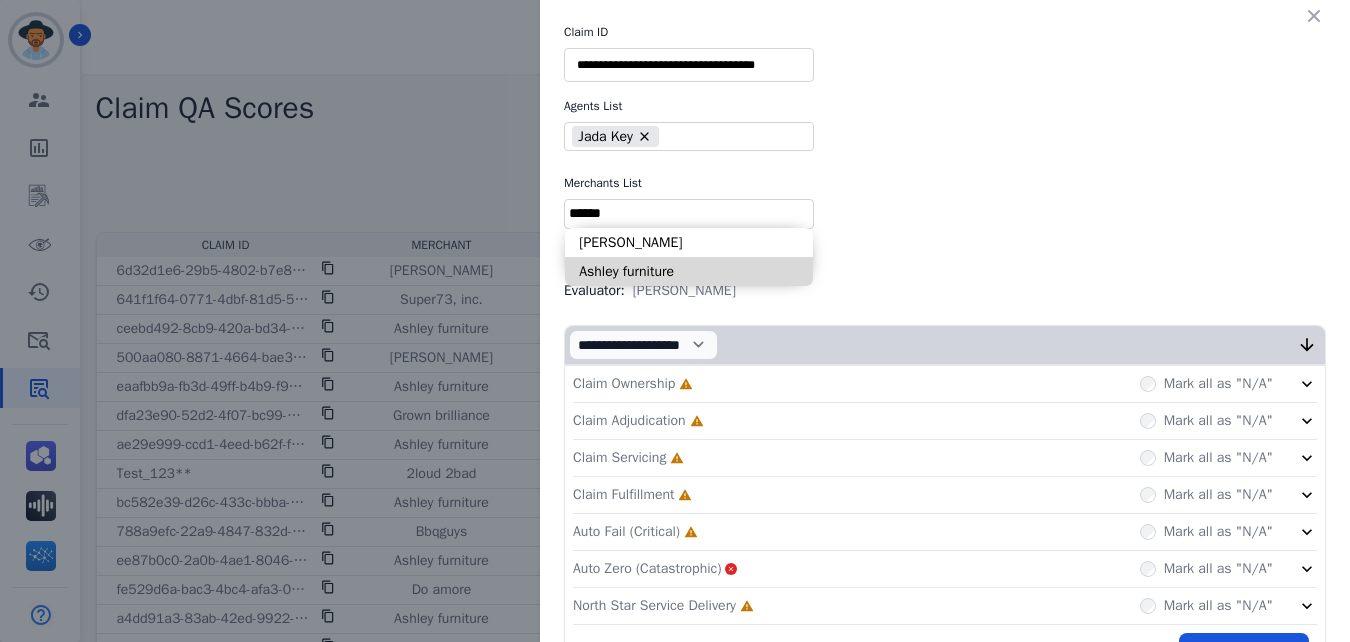 type on "******" 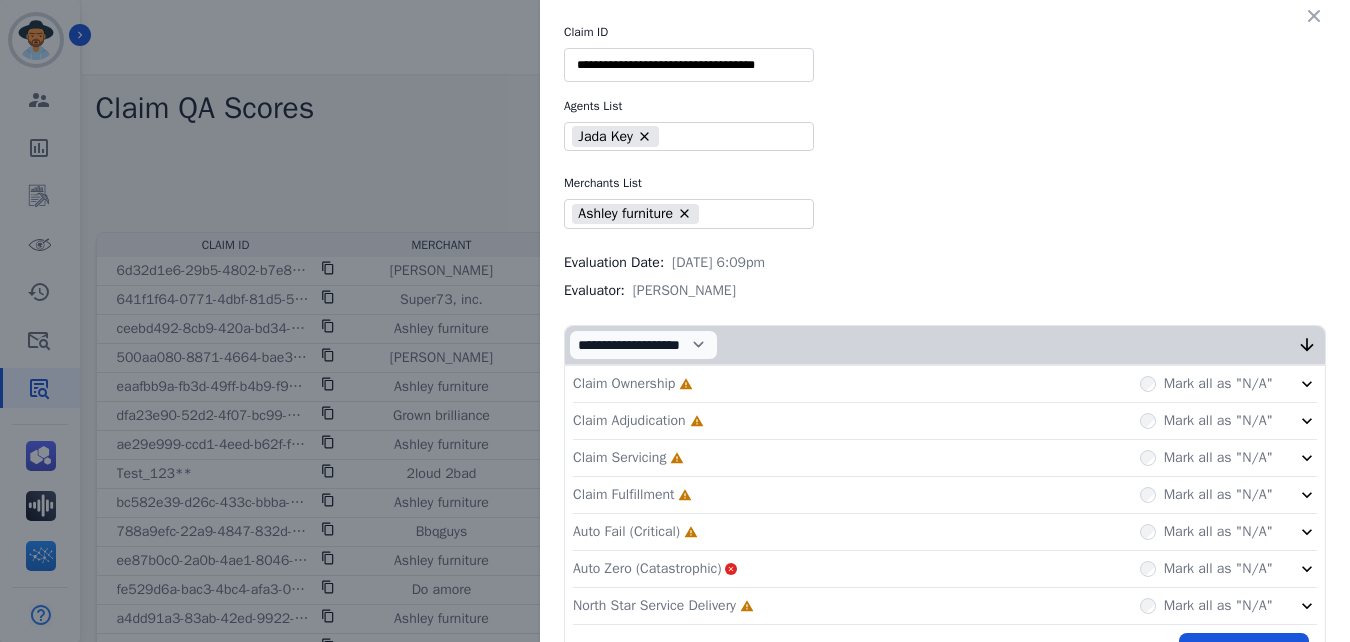 scroll, scrollTop: 60, scrollLeft: 0, axis: vertical 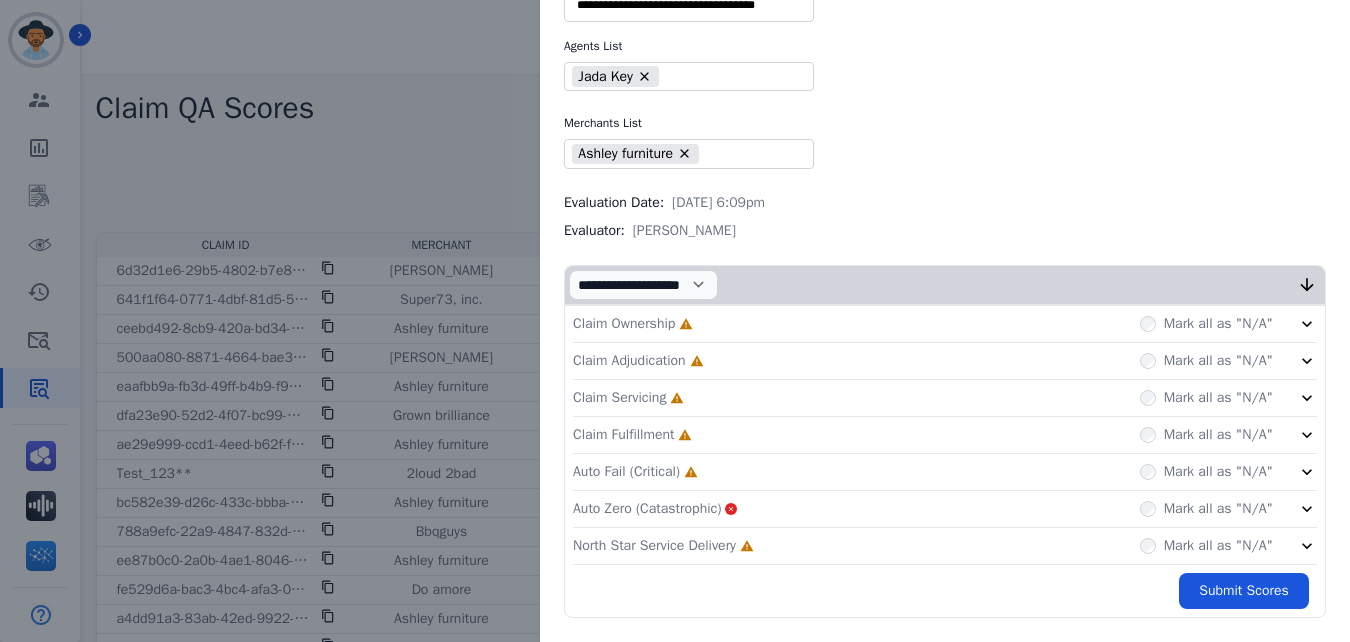click on "Claim Ownership     Incomplete         Mark all as "N/A"" at bounding box center (945, 324) 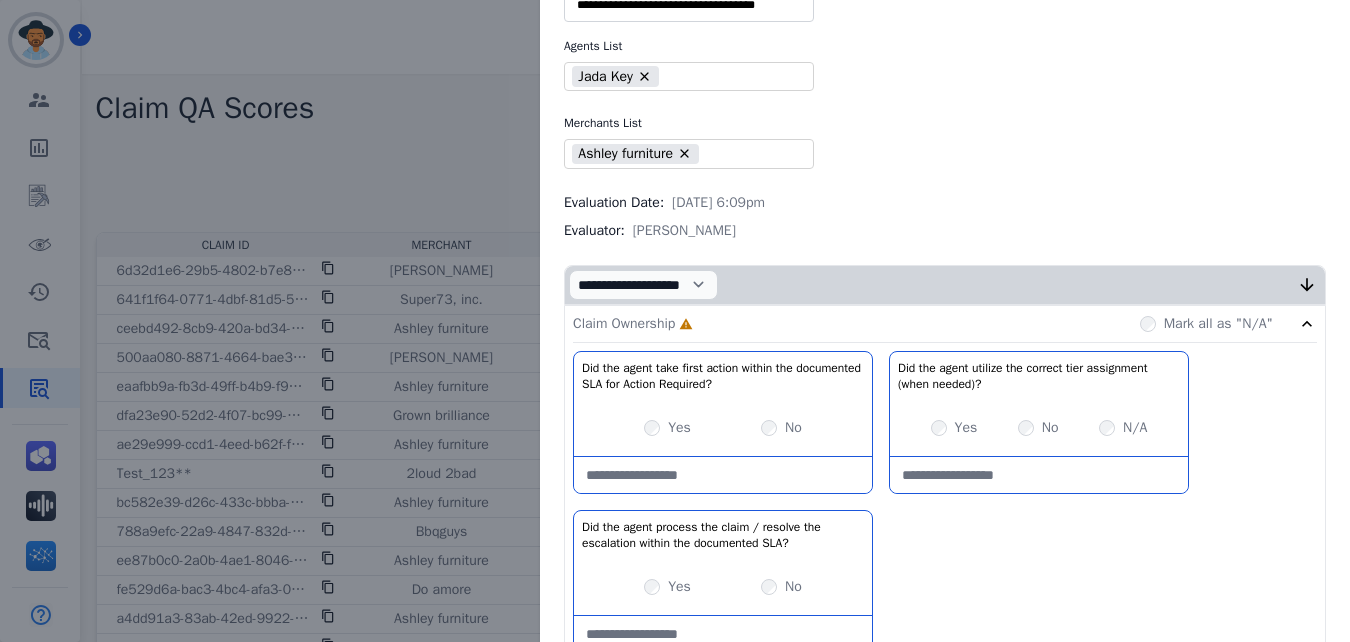 click at bounding box center (723, 475) 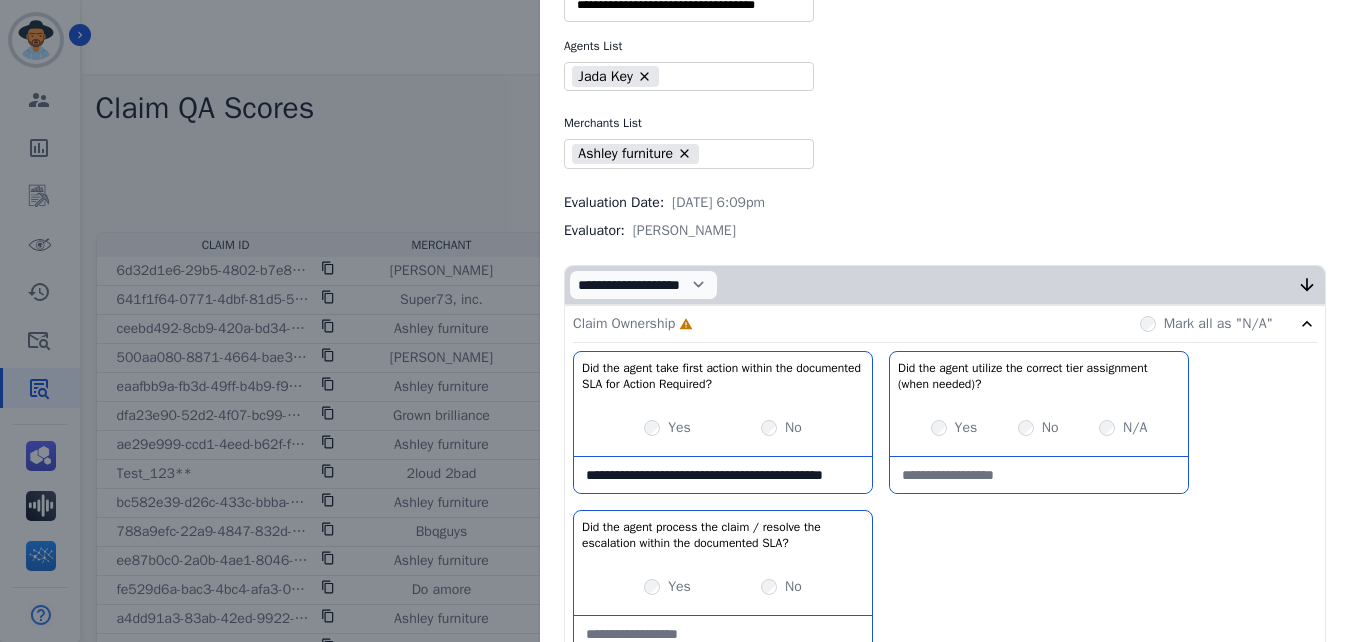scroll, scrollTop: 11, scrollLeft: 0, axis: vertical 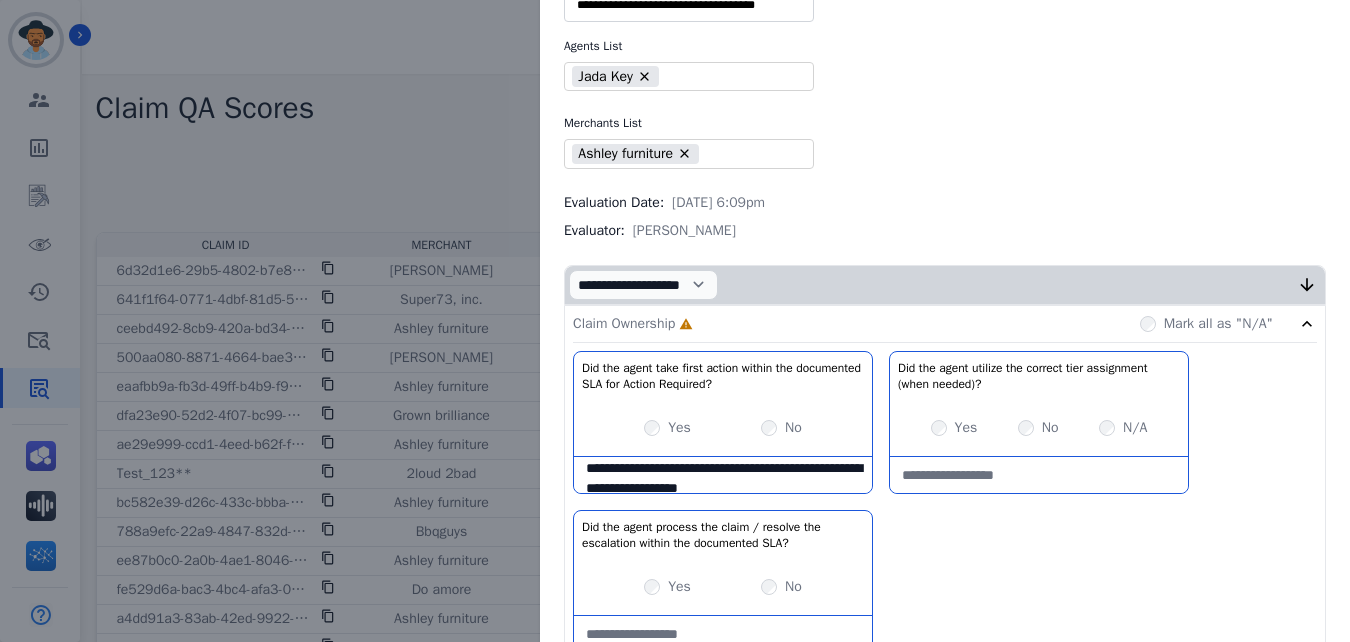 type on "**********" 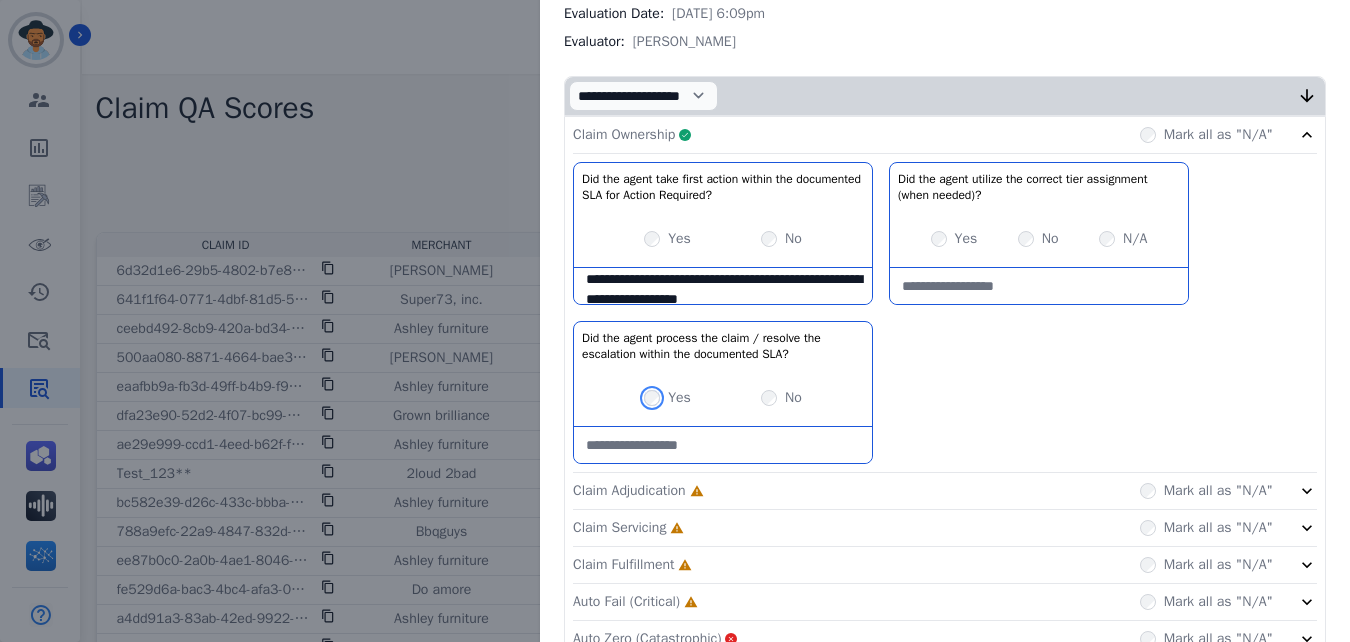 scroll, scrollTop: 250, scrollLeft: 0, axis: vertical 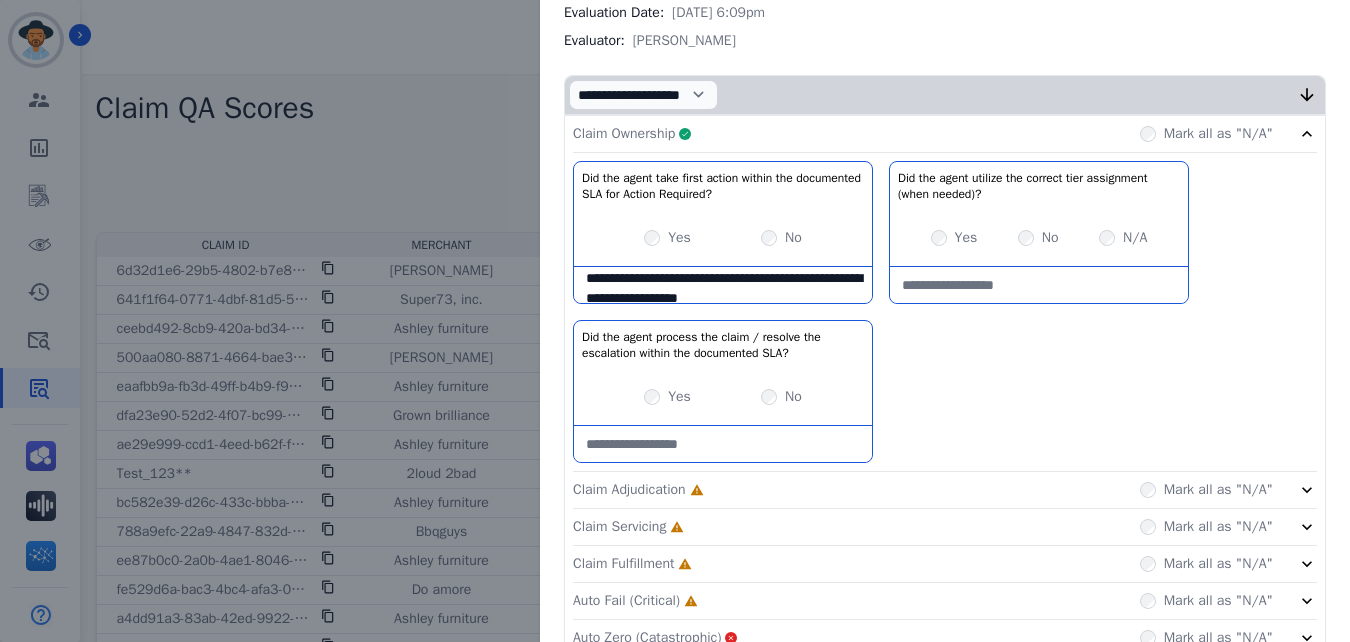 click on "Claim Adjudication     Incomplete         Mark all as "N/A"" 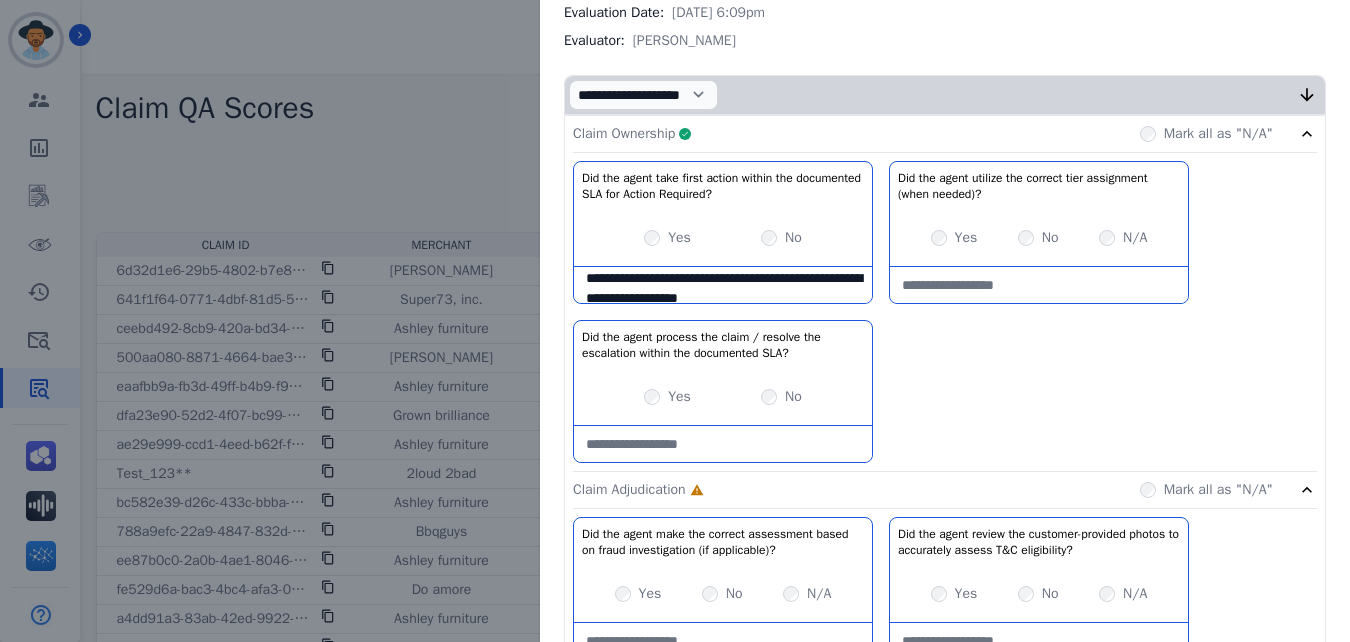 click on "Claim Ownership     Complete         Mark all as "N/A"" at bounding box center [945, 134] 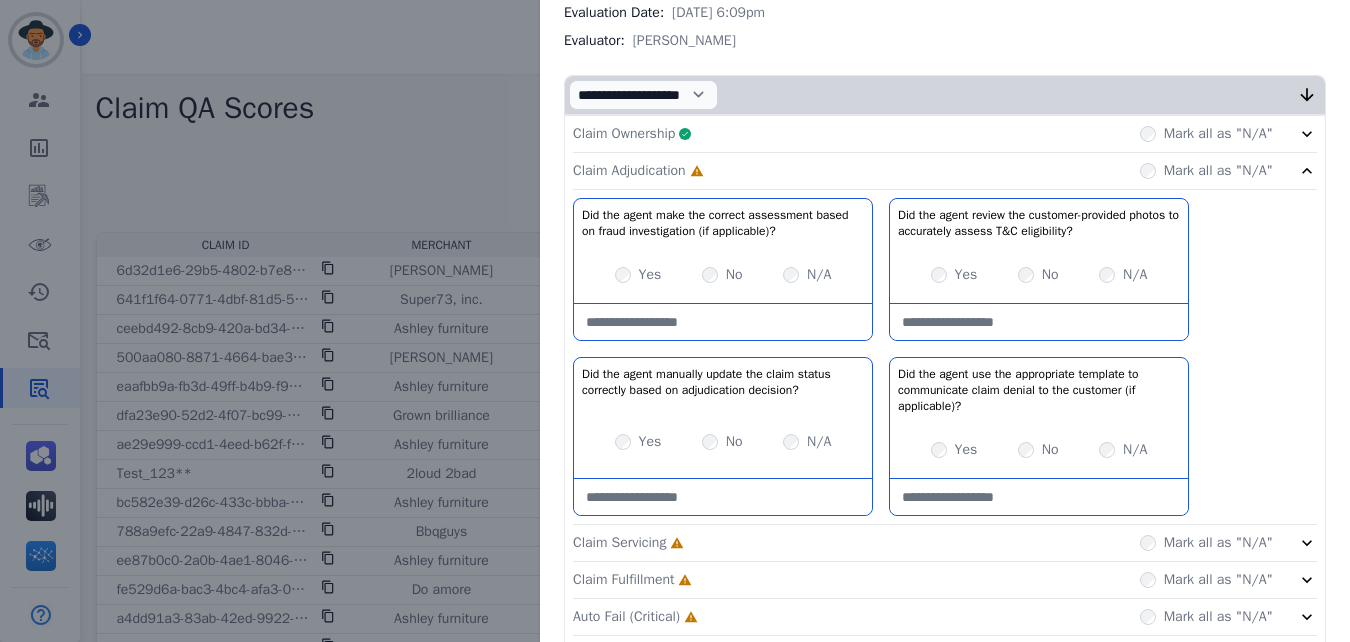 click on "Yes     No     N/A" at bounding box center [1039, 450] 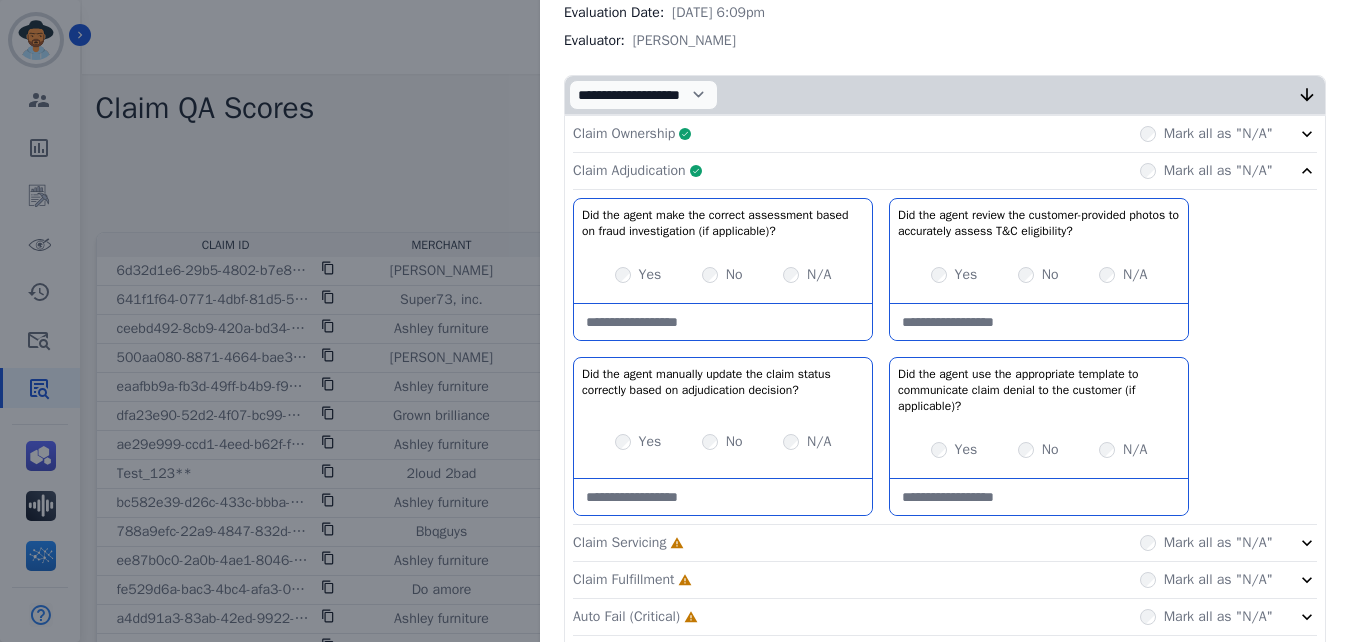click at bounding box center (1039, 497) 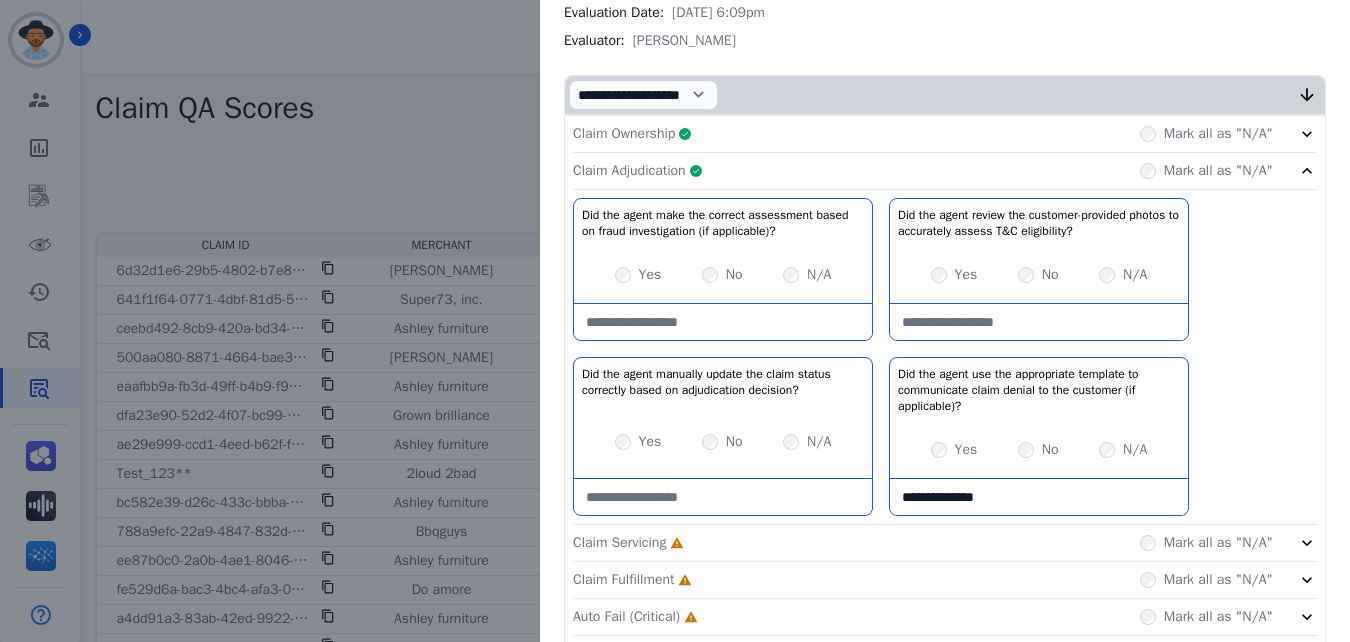 type on "**********" 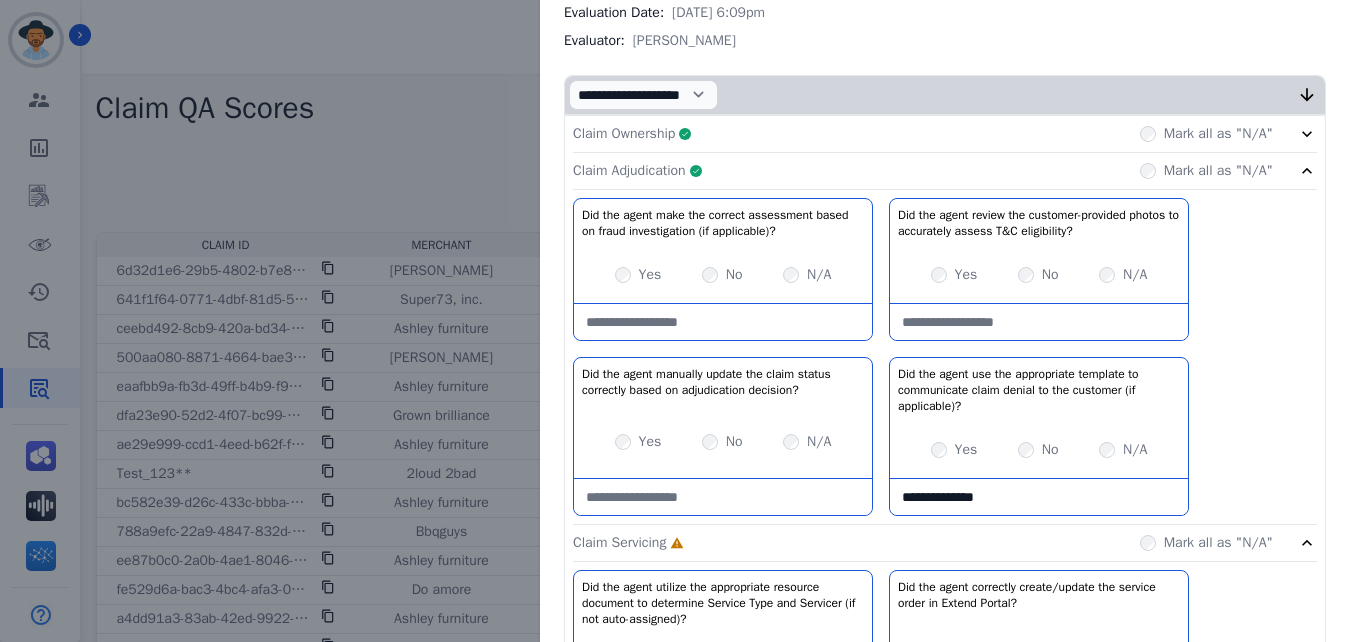 click on "Claim Adjudication     Complete         Mark all as "N/A"" 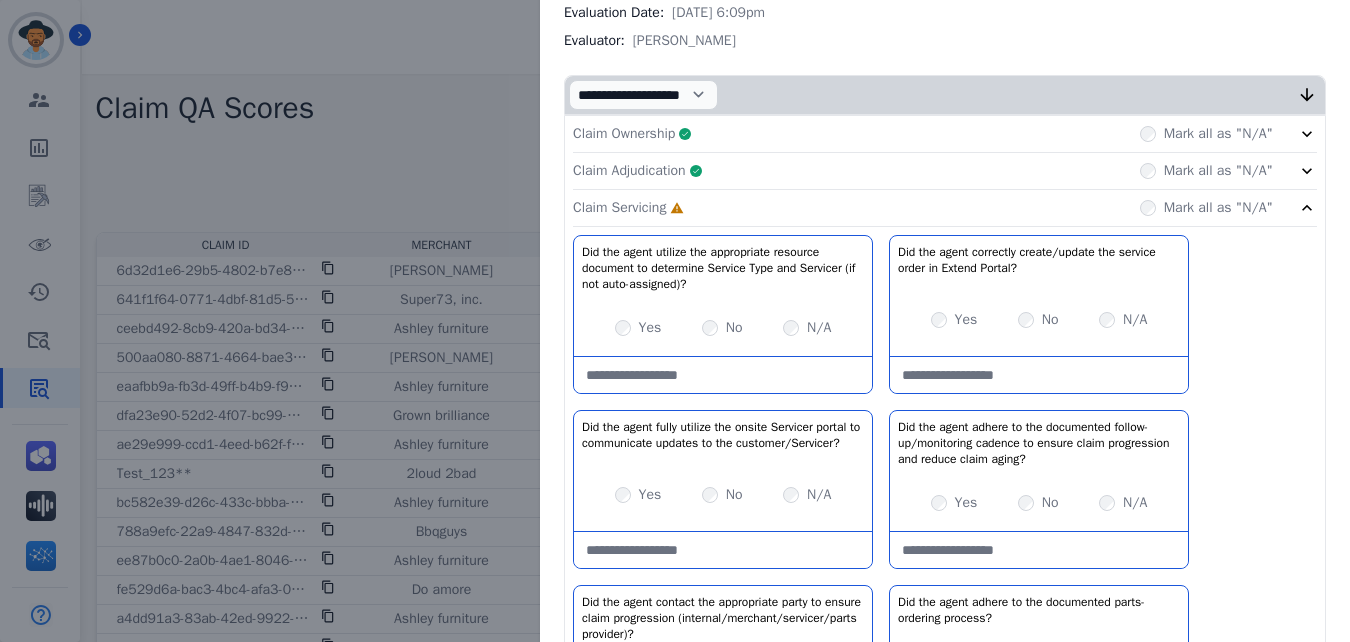 click on "Yes     No     N/A" at bounding box center [723, 328] 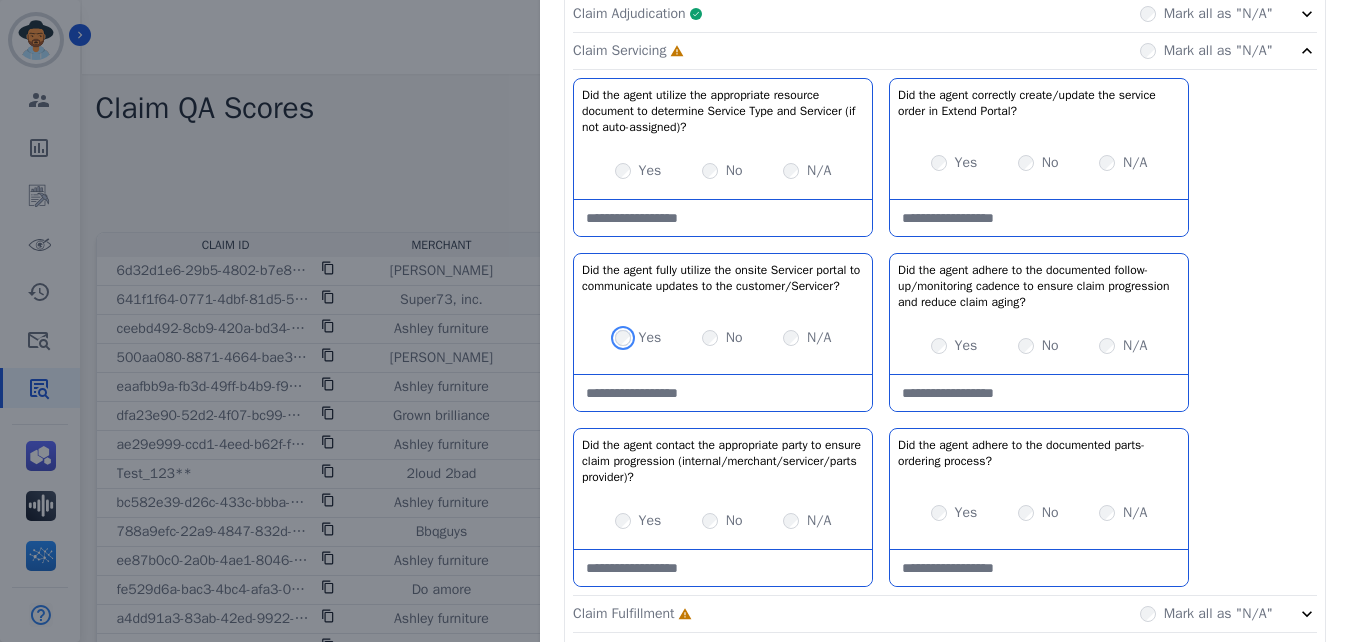 scroll, scrollTop: 409, scrollLeft: 0, axis: vertical 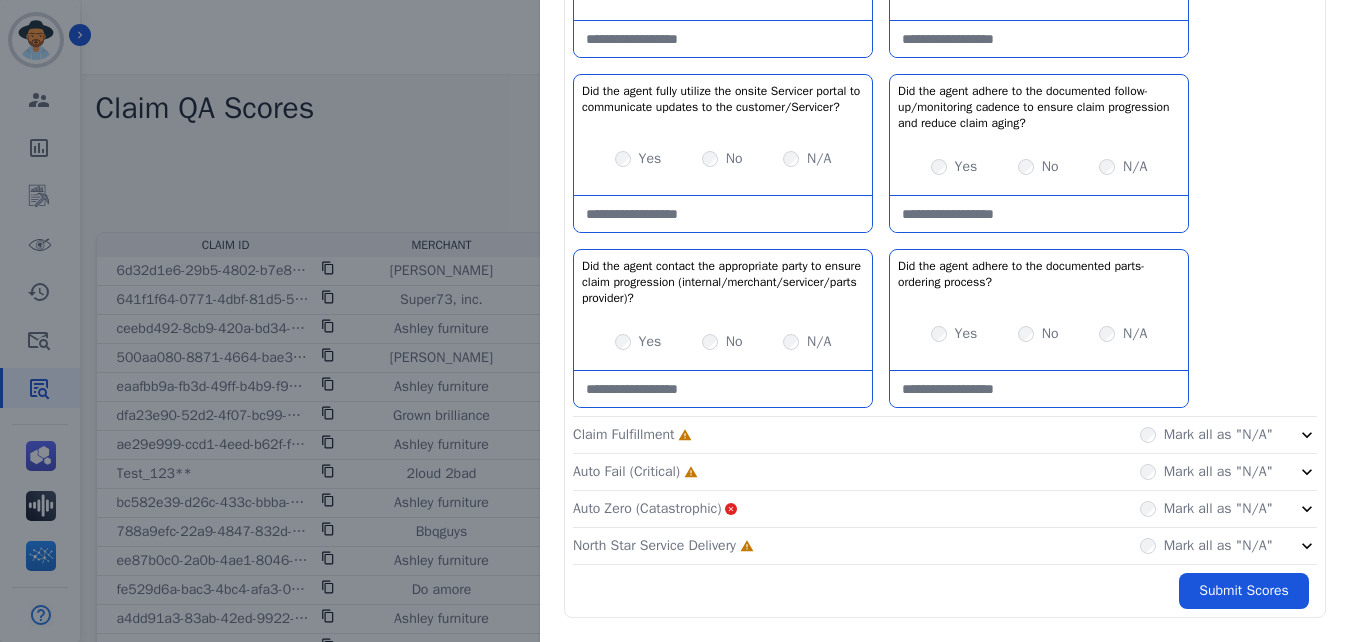 click on "Claim Fulfillment     Incomplete         Mark all as "N/A"" 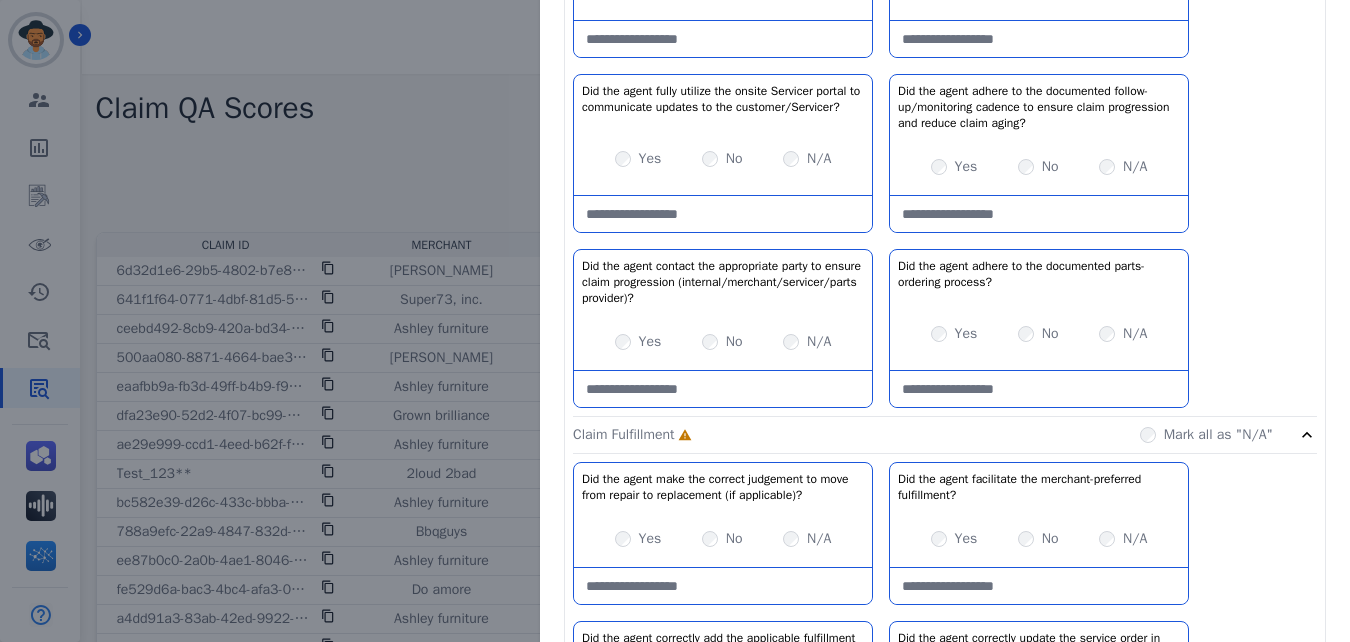 click on "Mark all as "N/A"" at bounding box center [1206, 435] 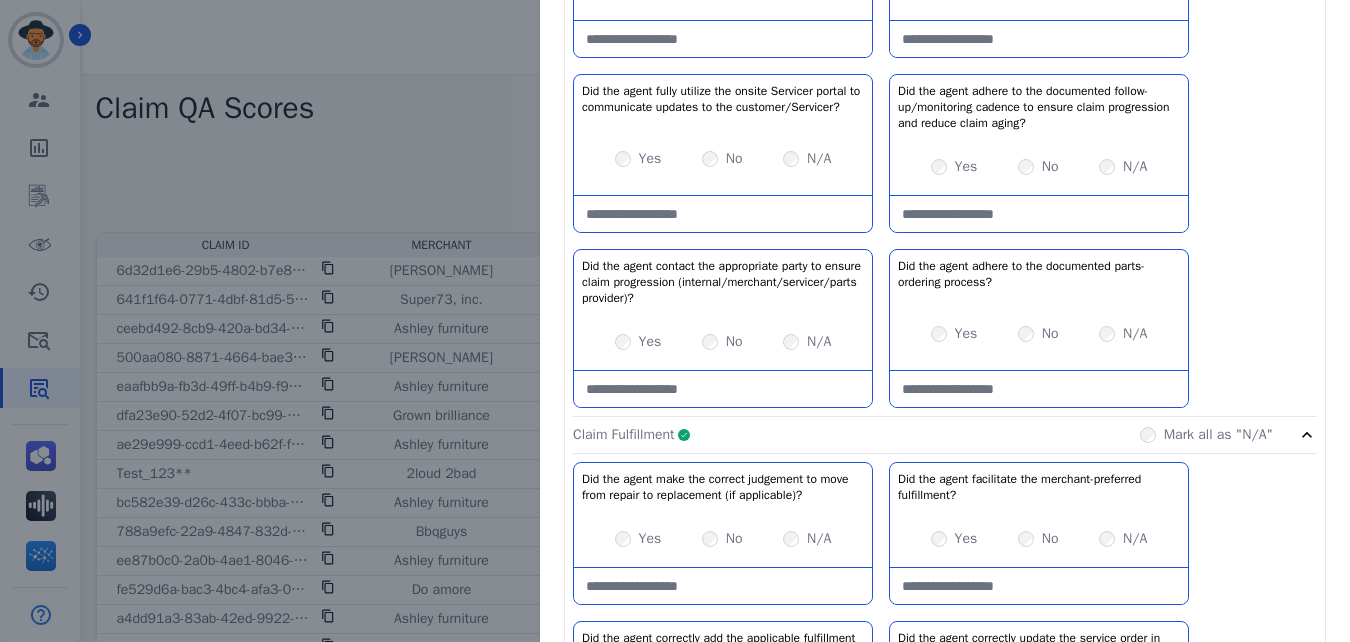 click on "Claim Fulfillment     Complete         Mark all as "N/A"" 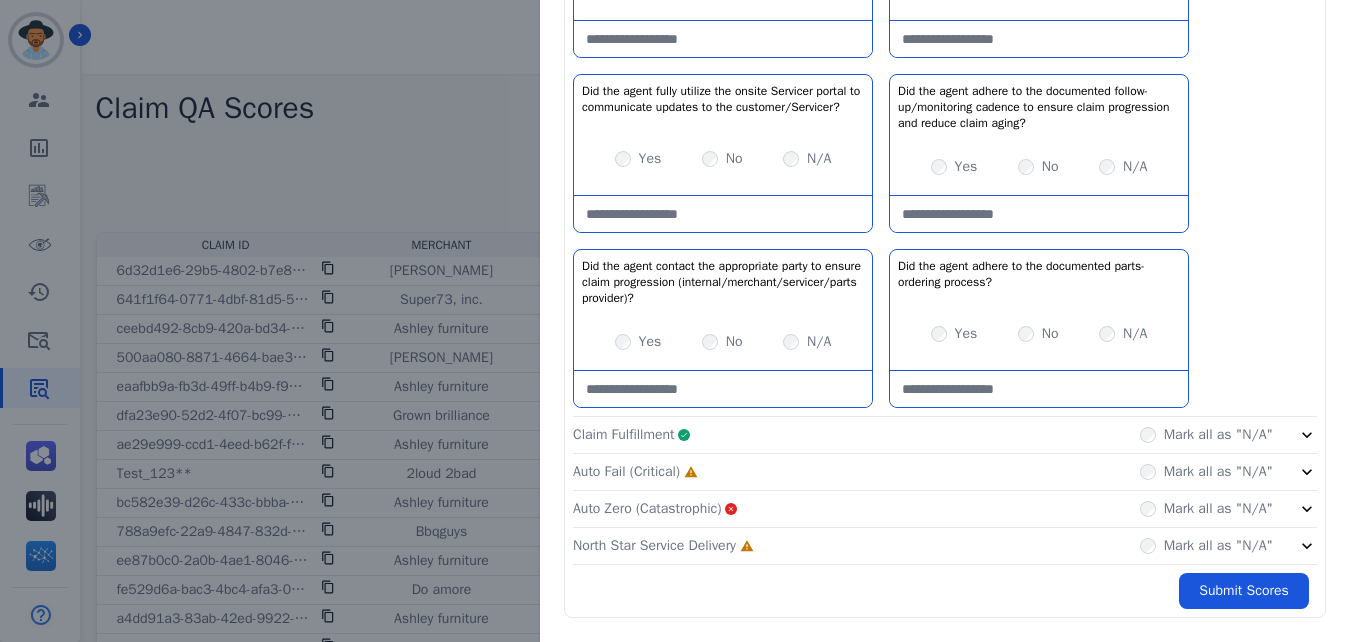 click on "Auto Fail (Critical)     Incomplete         Mark all as "N/A"" 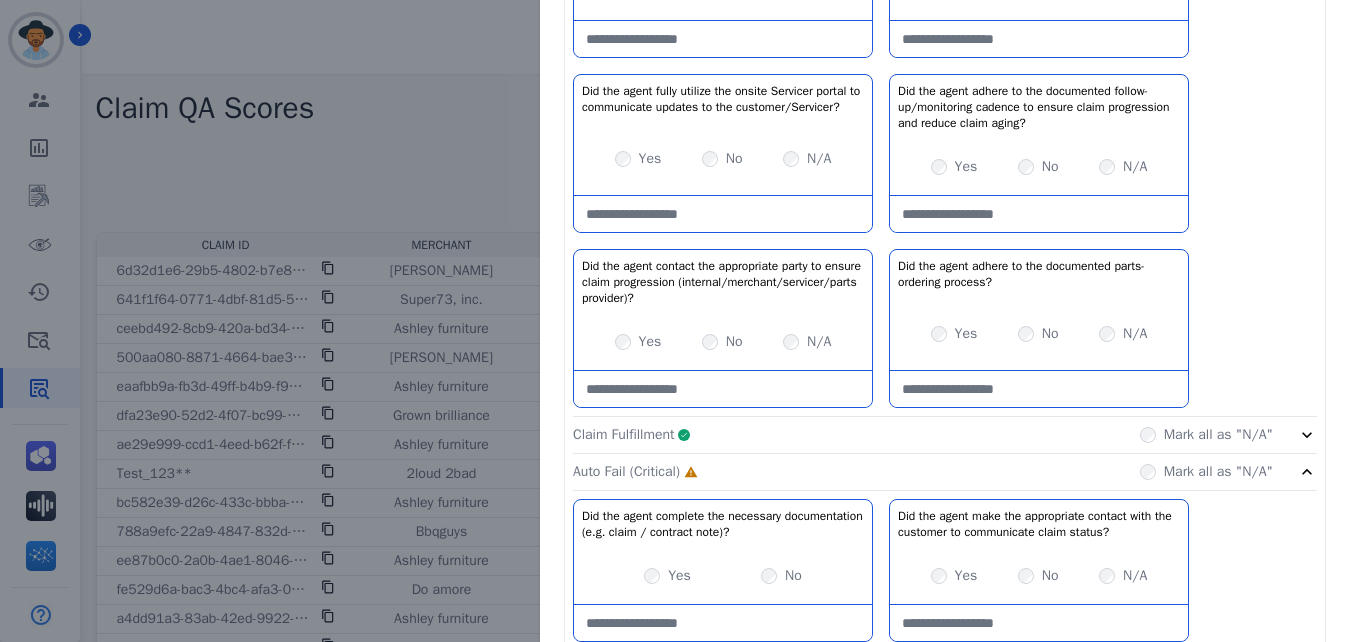 scroll, scrollTop: 0, scrollLeft: 0, axis: both 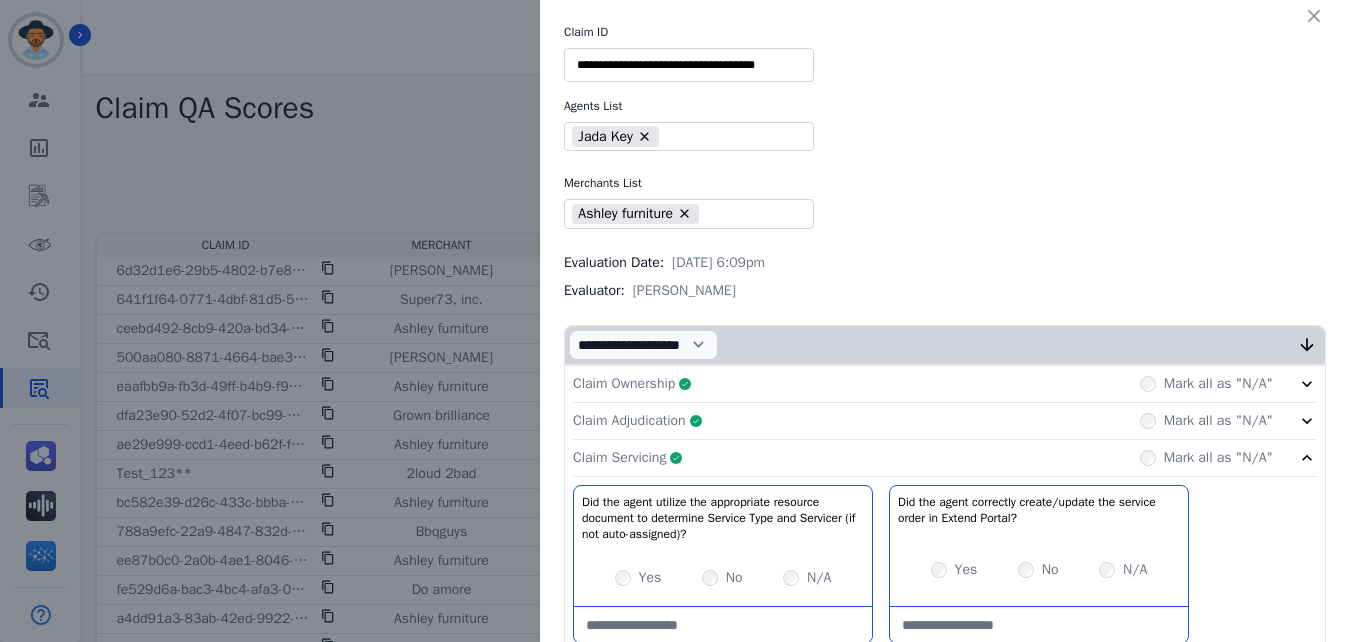 click on "Claim Servicing     Complete         Mark all as "N/A"" 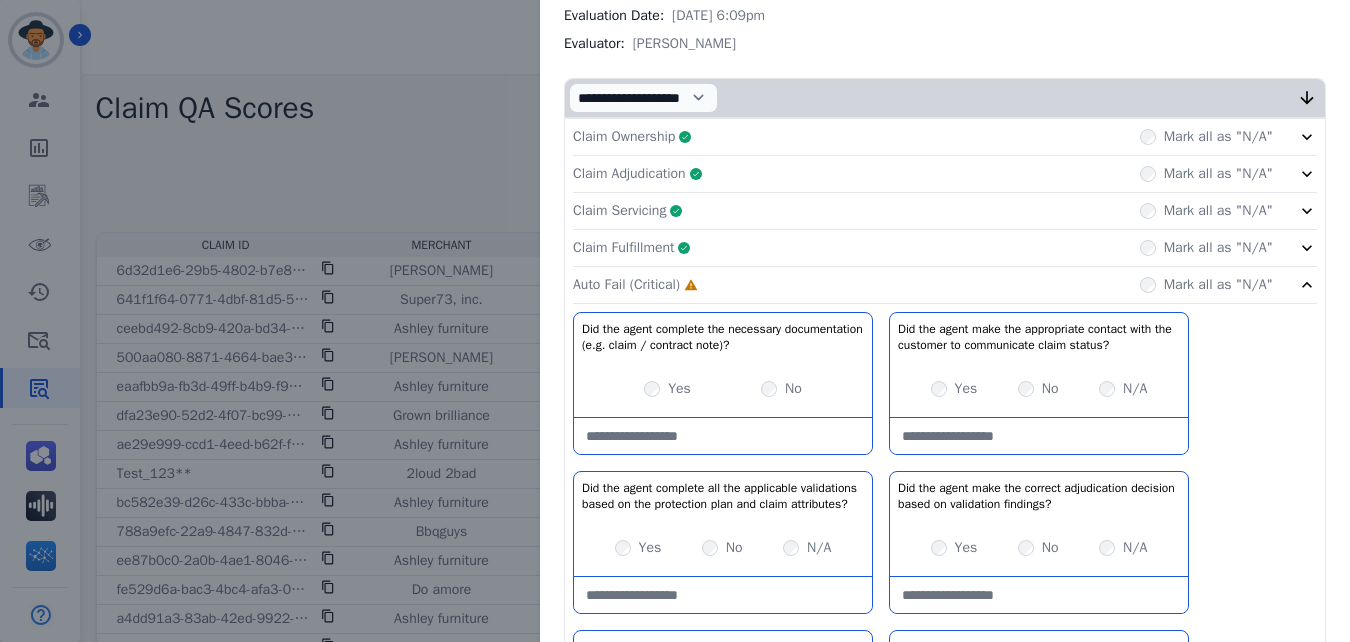 scroll, scrollTop: 355, scrollLeft: 0, axis: vertical 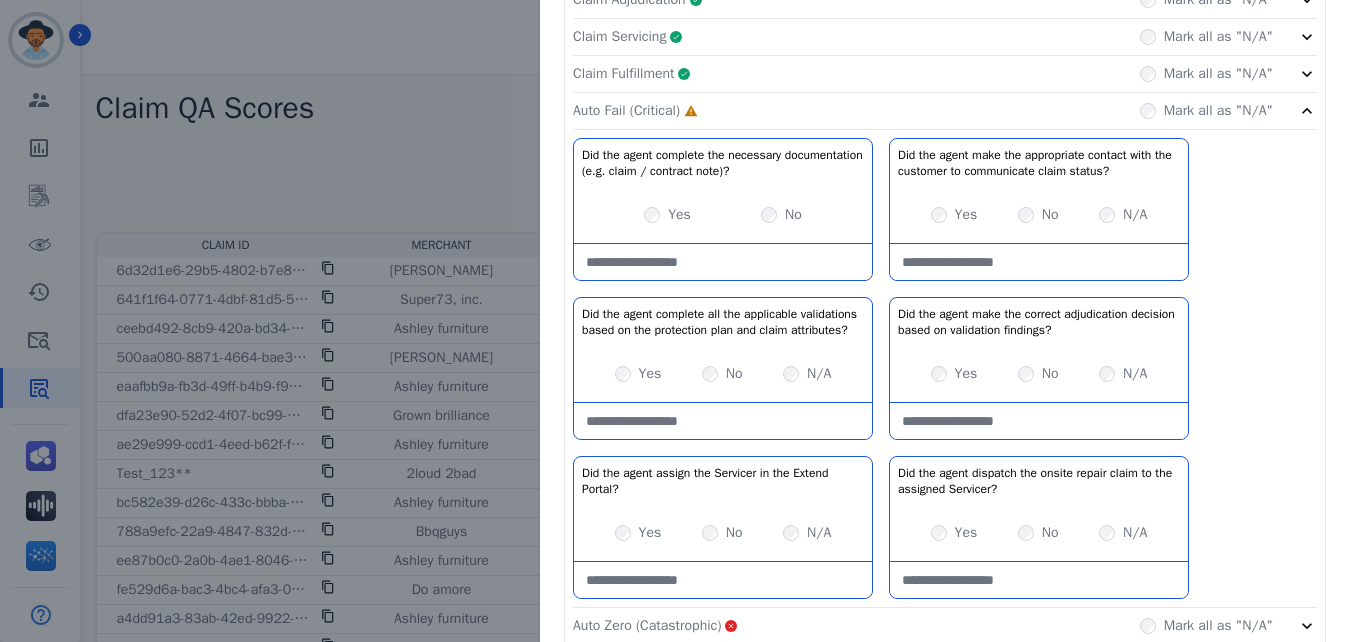 click on "Yes" at bounding box center [954, 533] 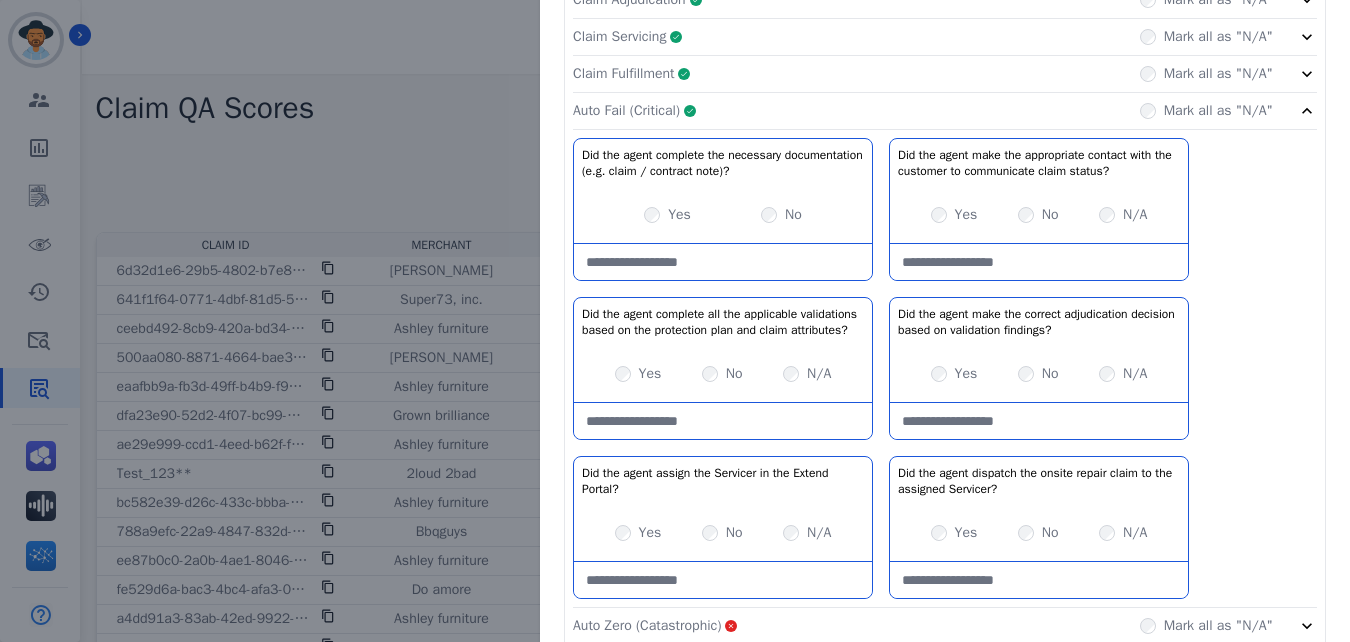 click on "Auto Fail (Critical)     Complete         Mark all as "N/A"" 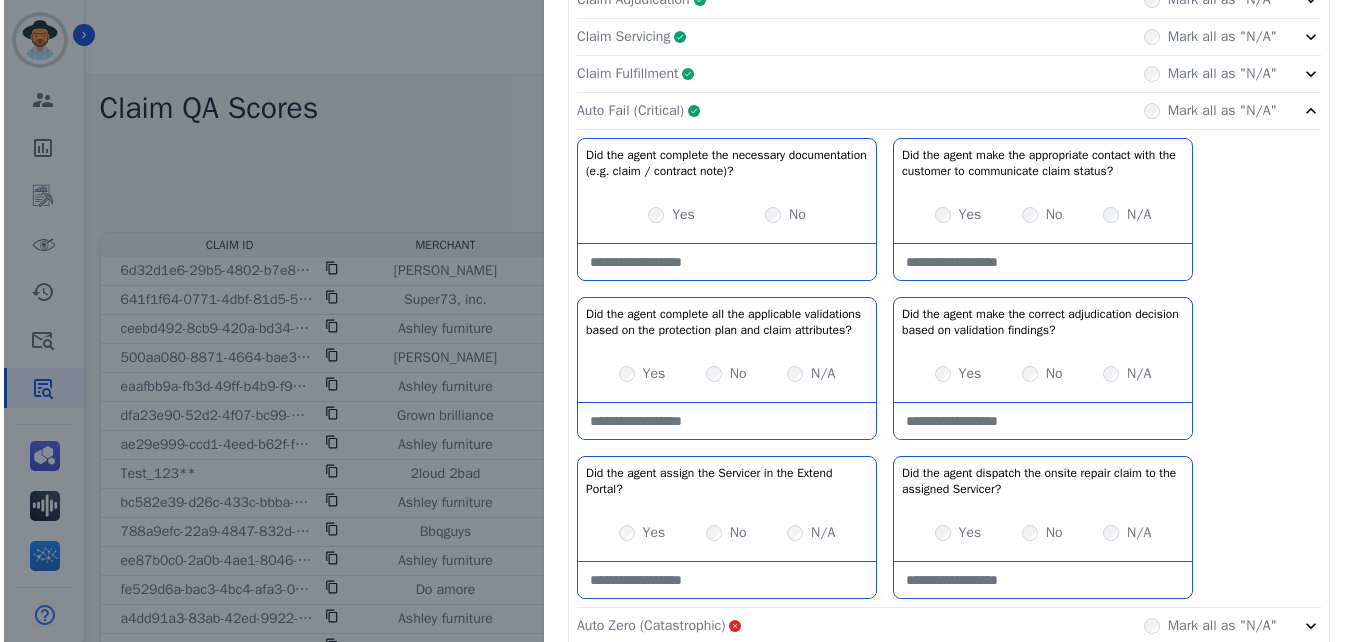 scroll, scrollTop: 60, scrollLeft: 0, axis: vertical 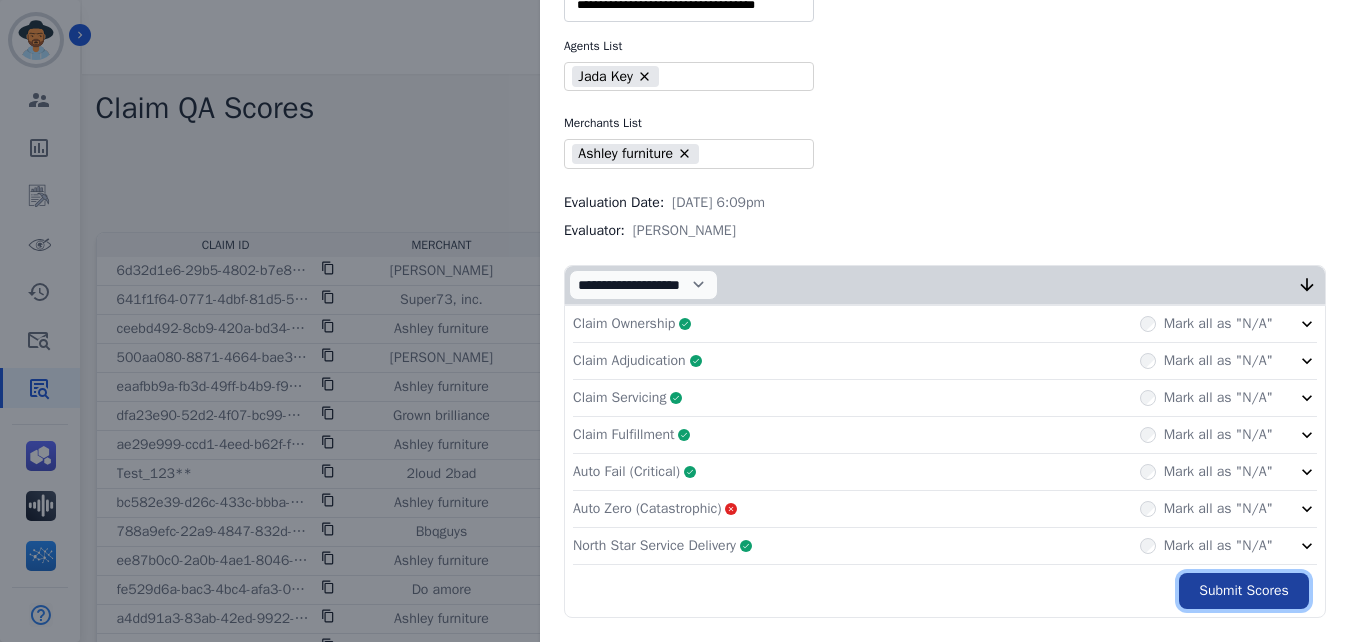 click on "Submit Scores" at bounding box center [1244, 591] 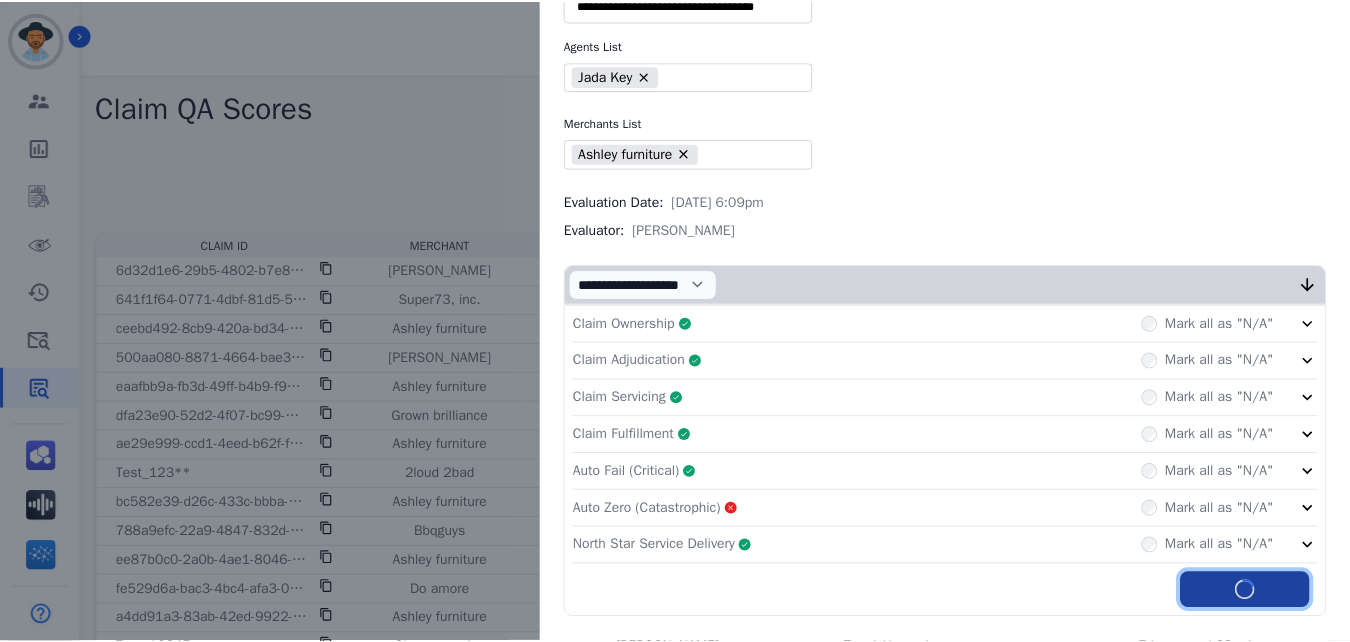scroll, scrollTop: 172, scrollLeft: 0, axis: vertical 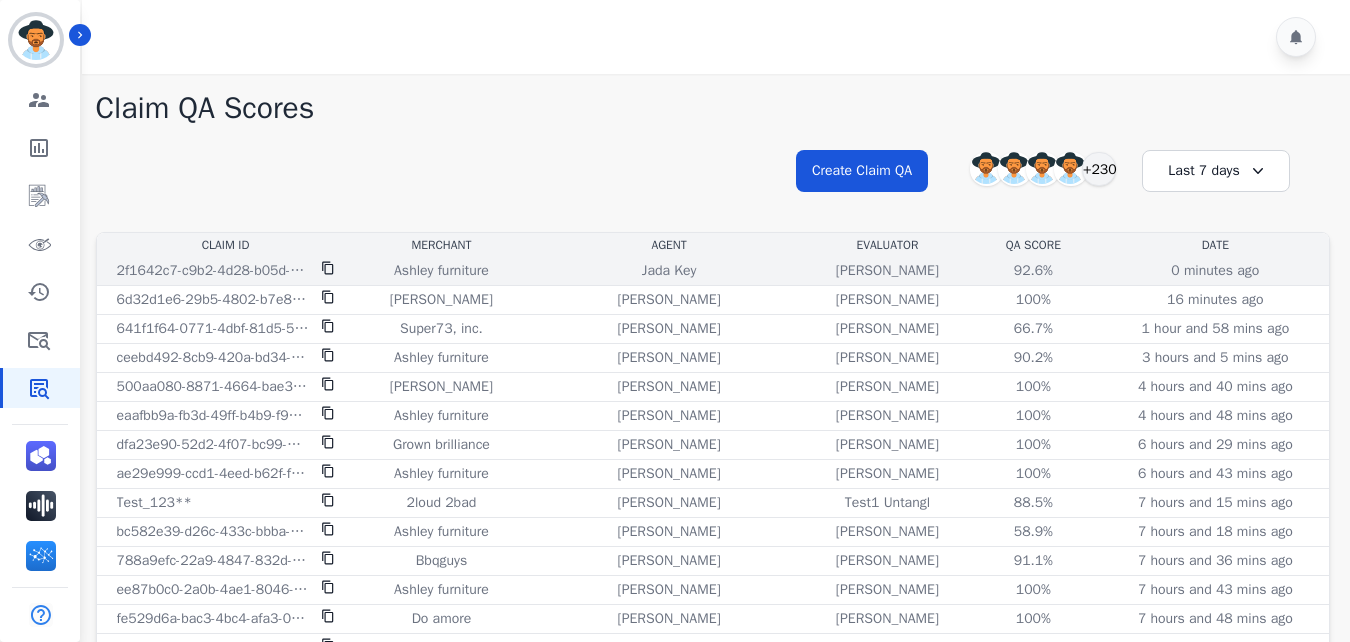 click 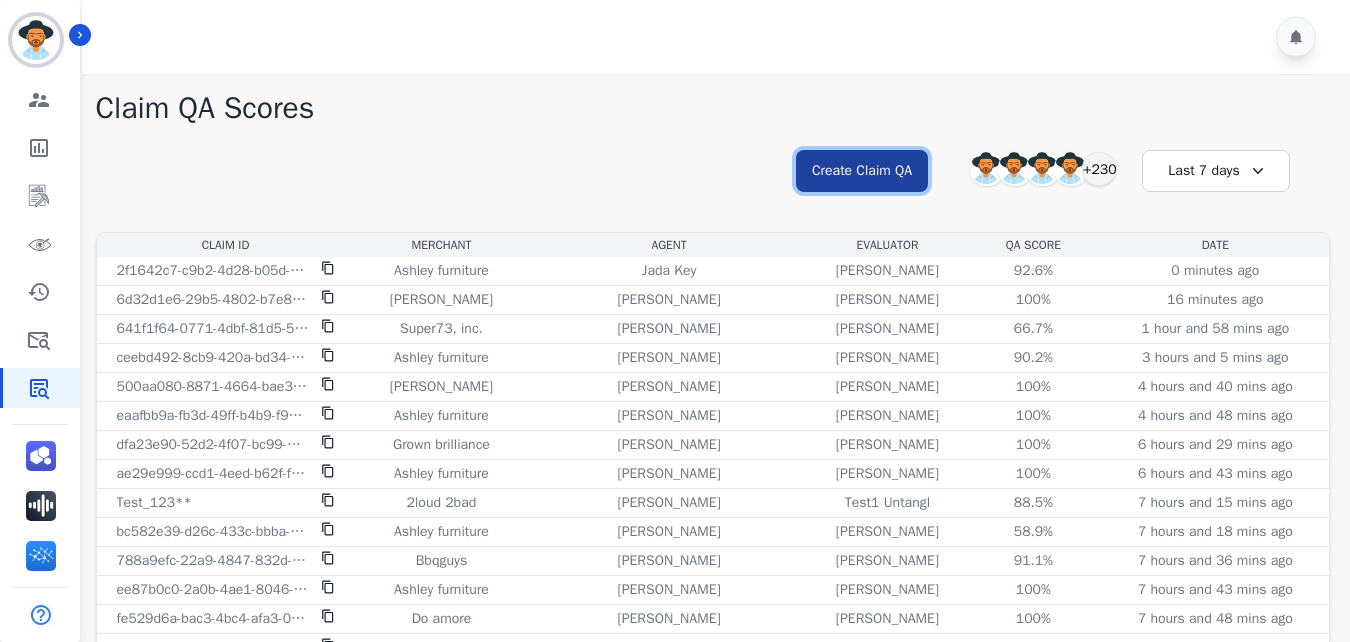 click on "Create Claim QA" at bounding box center [862, 171] 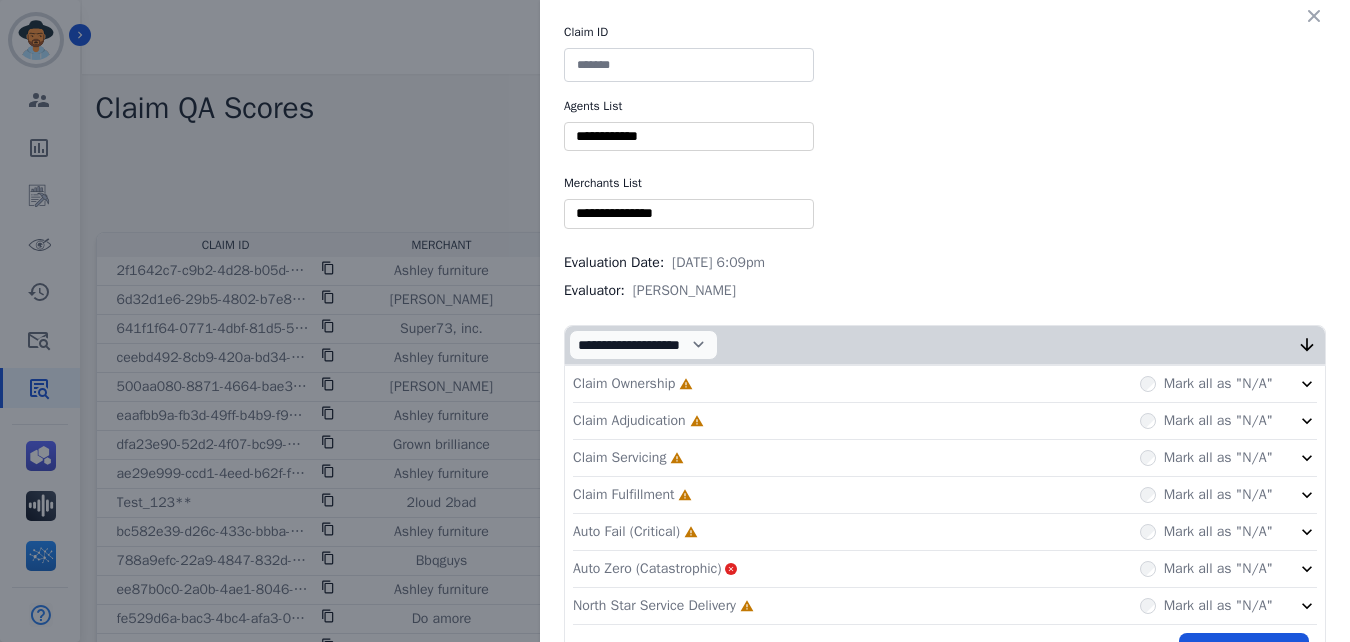 click at bounding box center (689, 65) 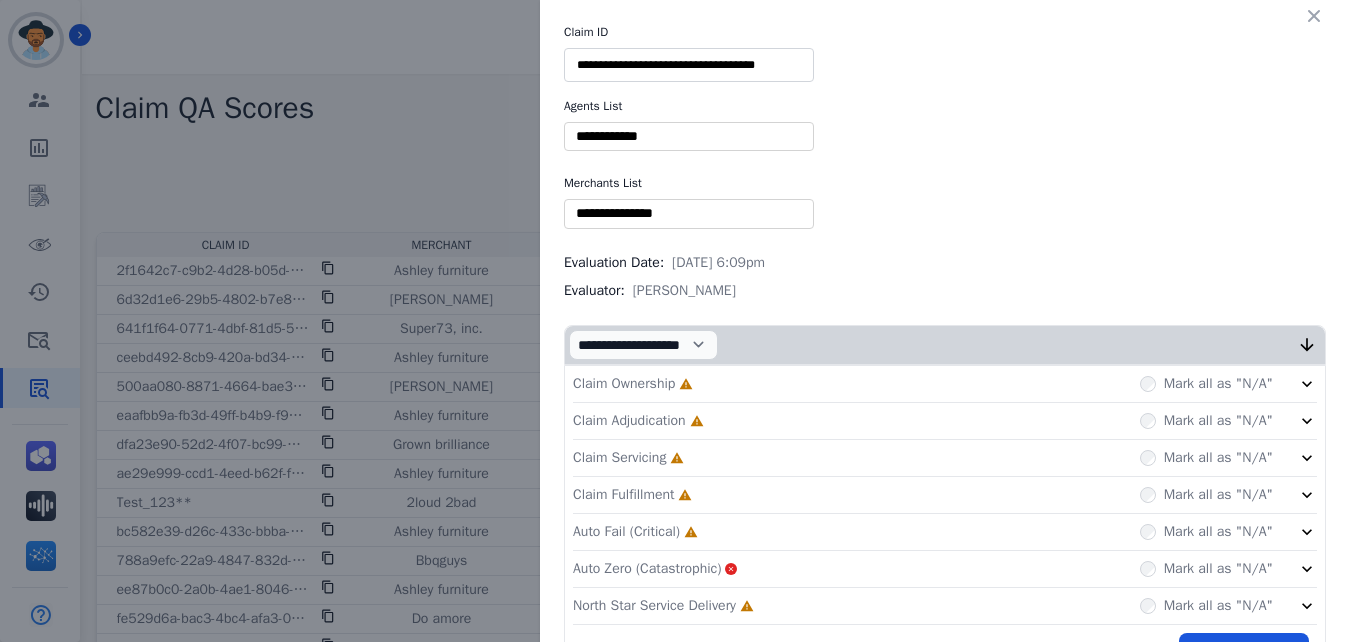 type on "**********" 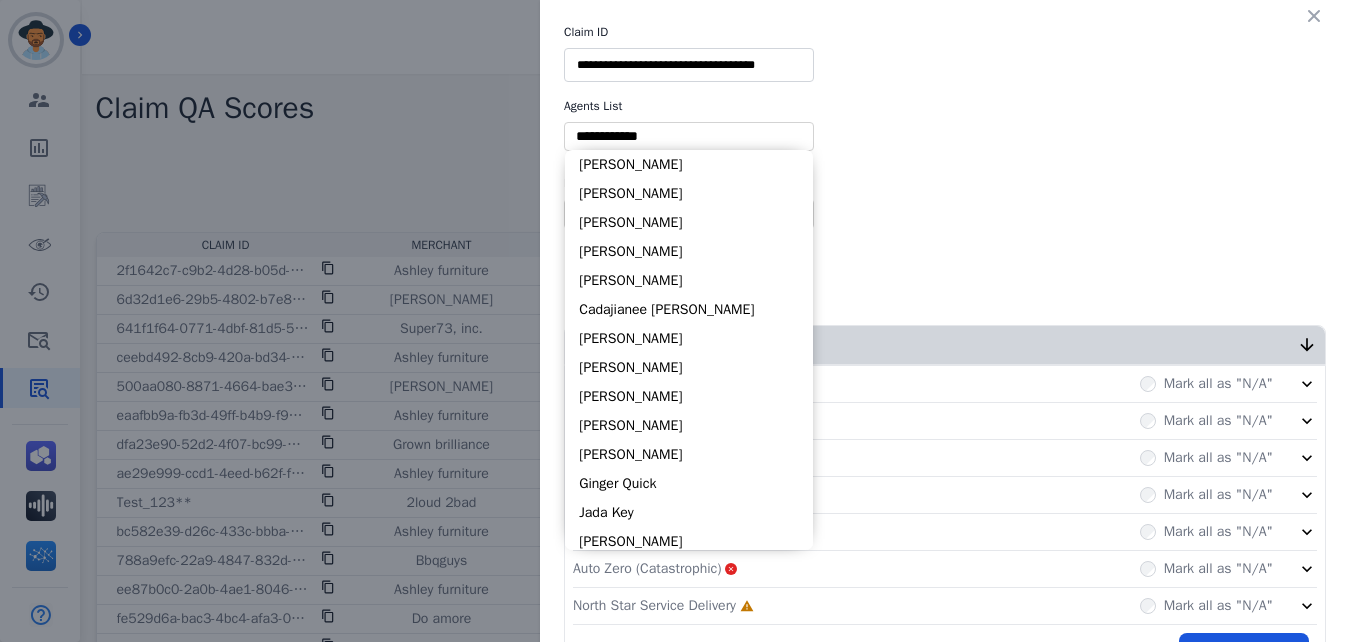click at bounding box center (689, 136) 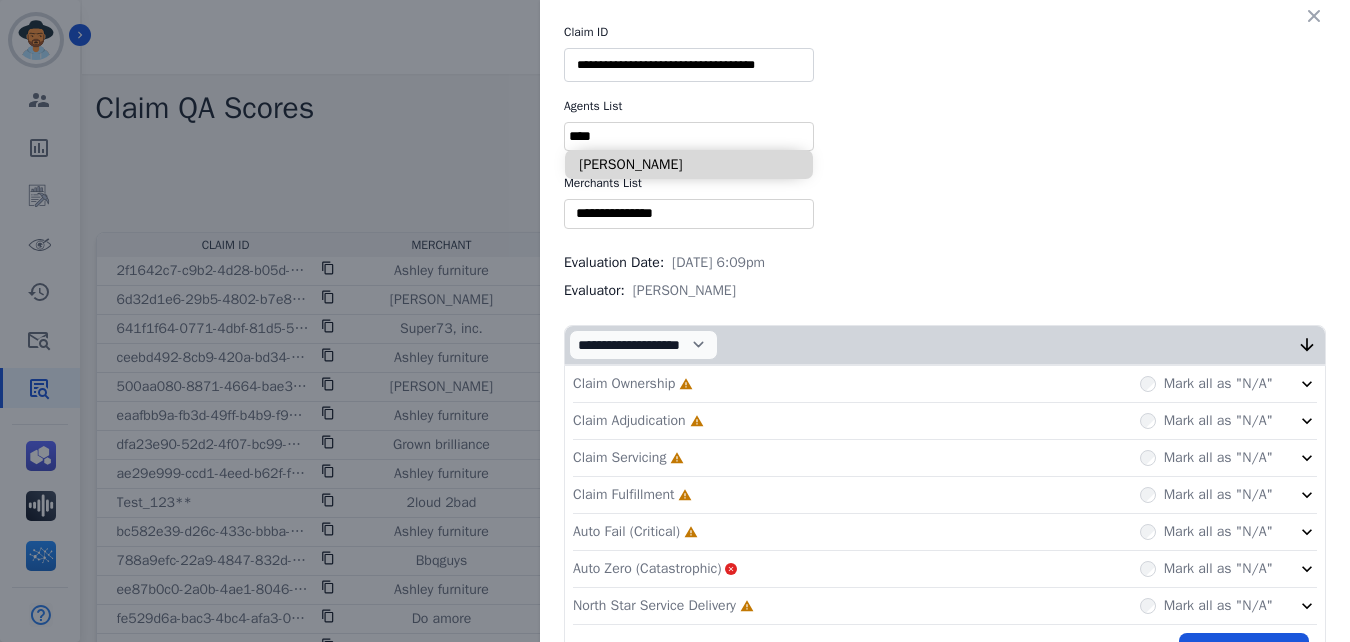 type on "****" 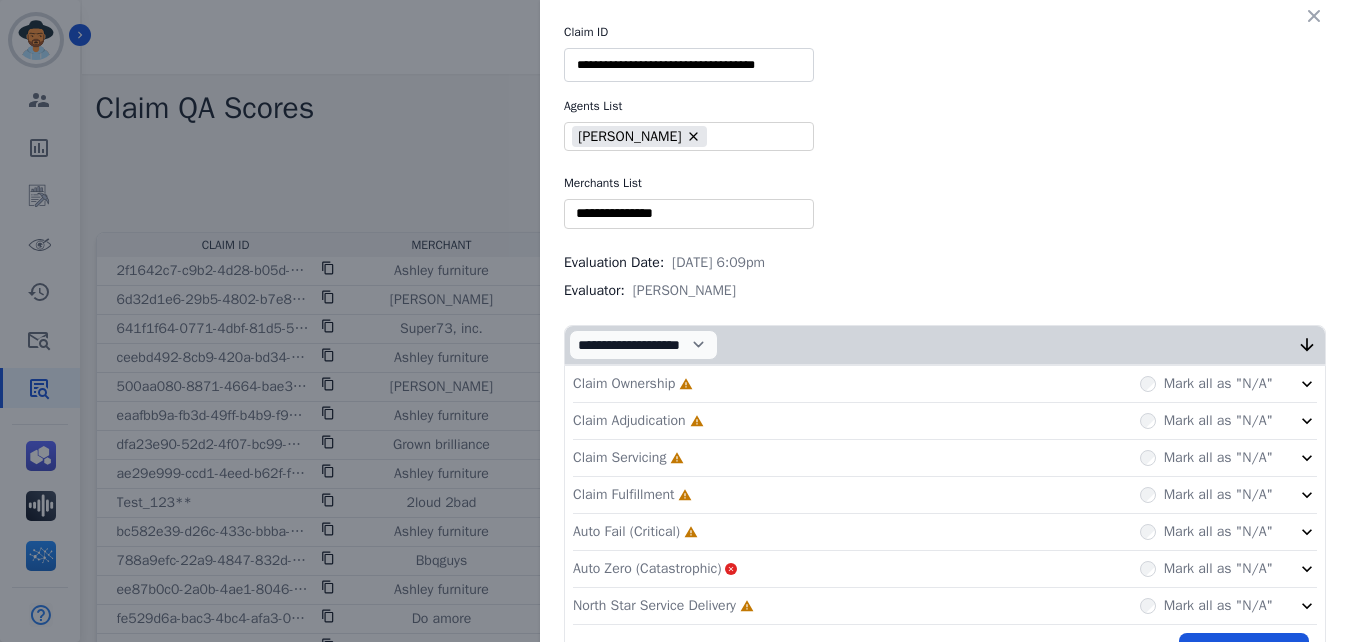 click at bounding box center [689, 213] 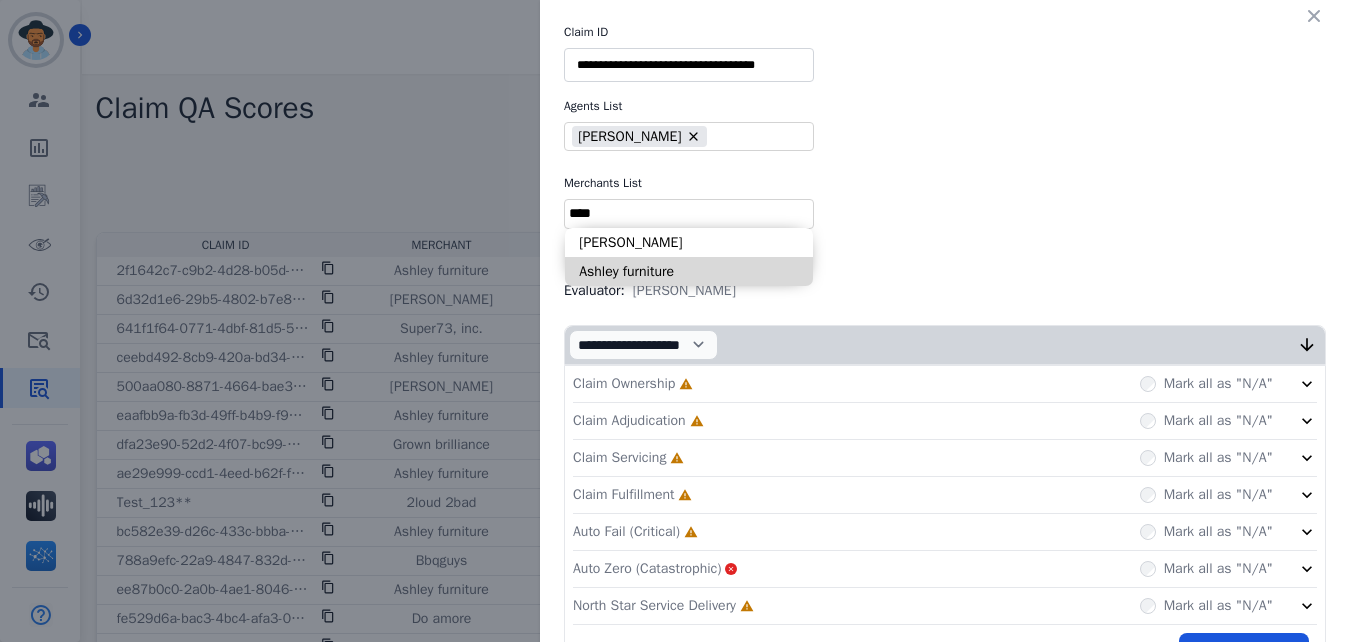 type on "****" 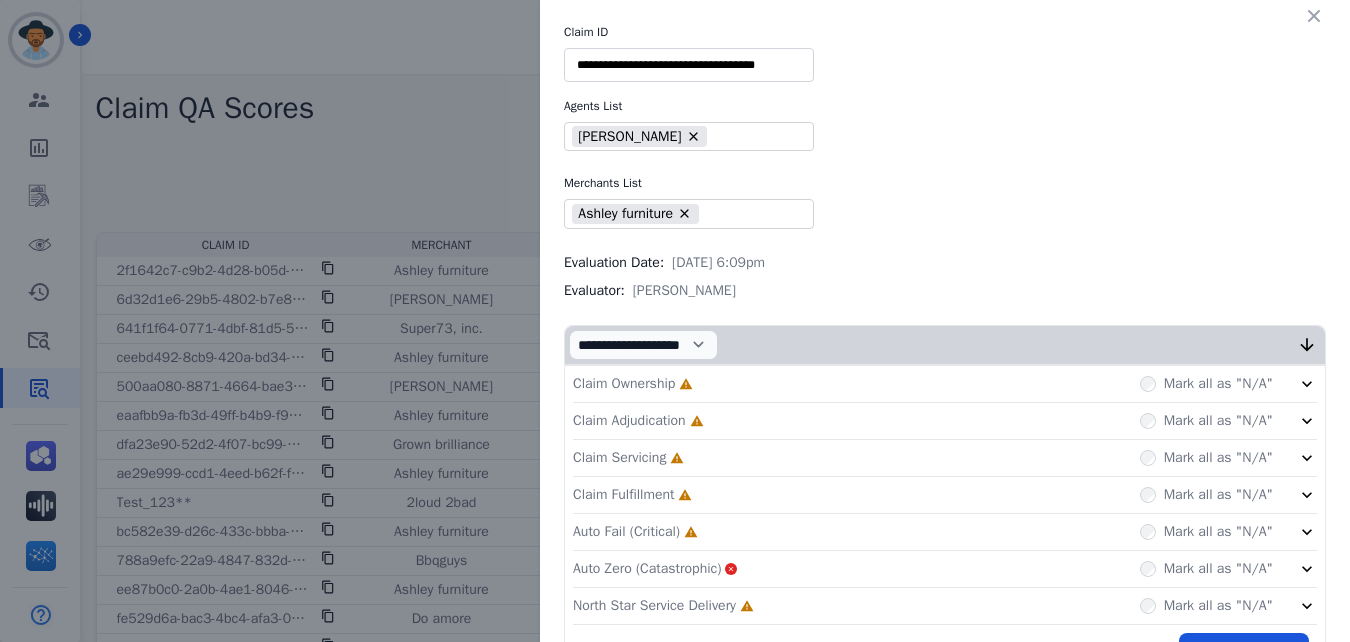 scroll, scrollTop: 60, scrollLeft: 0, axis: vertical 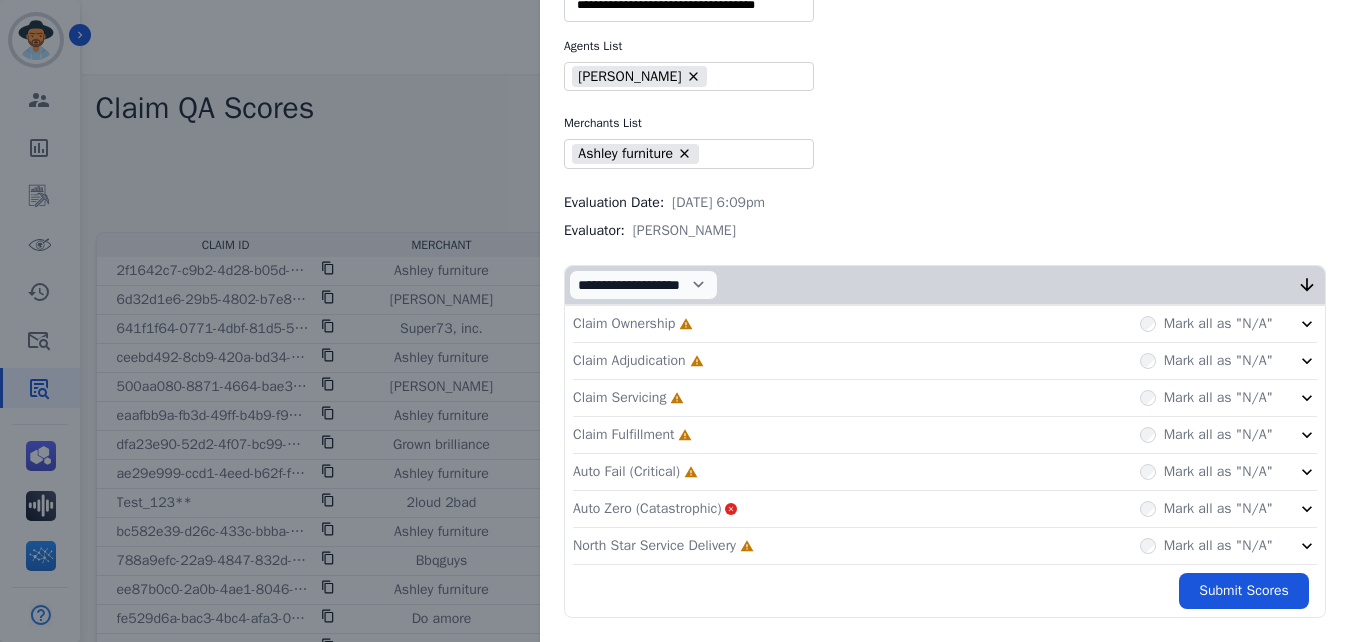 click on "Claim Ownership     Incomplete         Mark all as "N/A"" at bounding box center [945, 324] 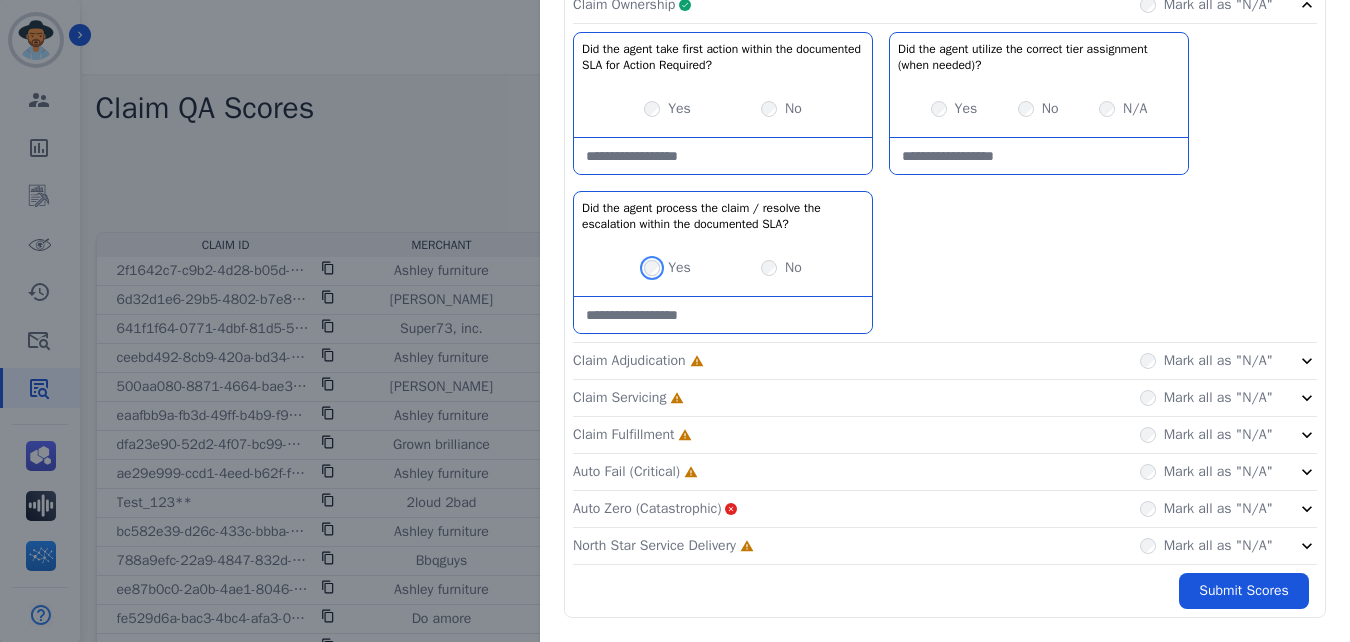 scroll, scrollTop: 378, scrollLeft: 0, axis: vertical 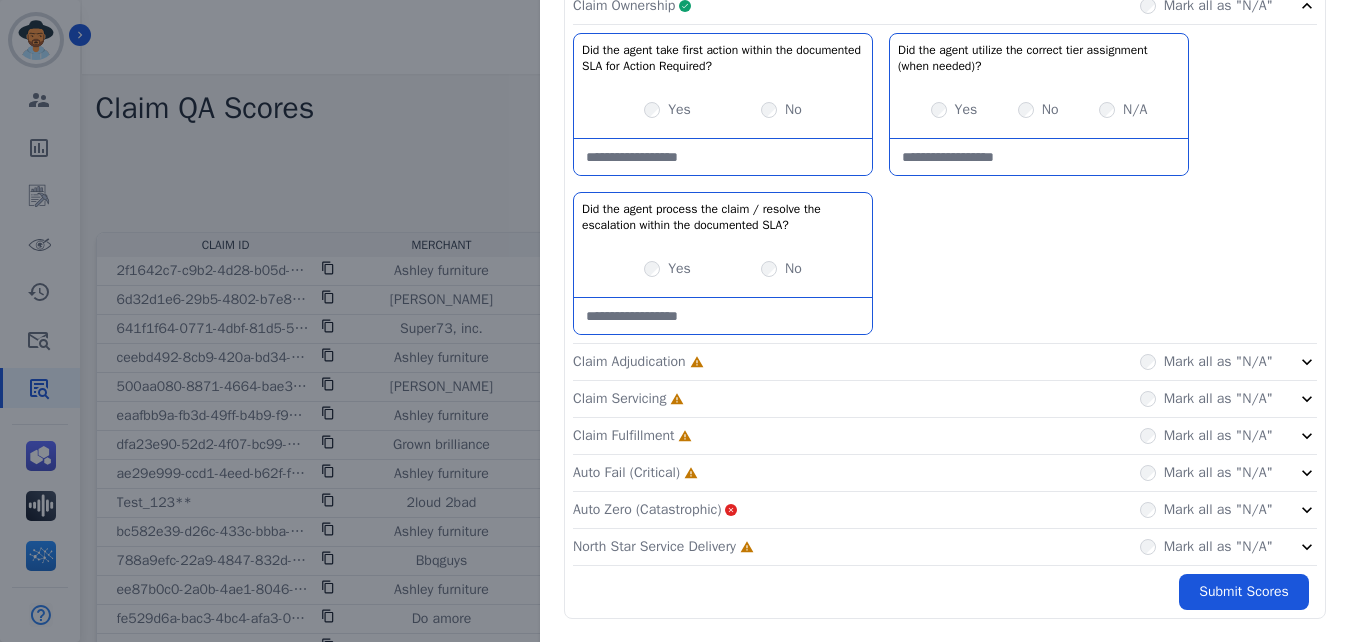 click on "Claim Ownership     Complete         Mark all as "N/A"" at bounding box center [945, 6] 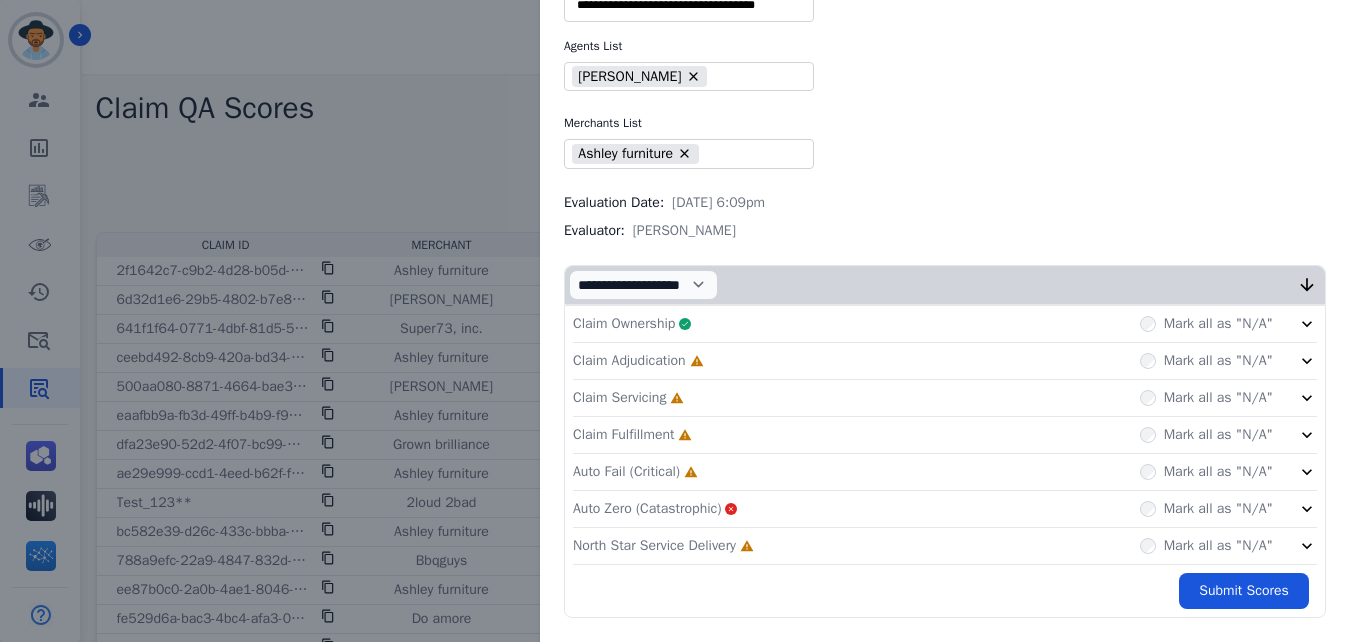 scroll, scrollTop: 60, scrollLeft: 0, axis: vertical 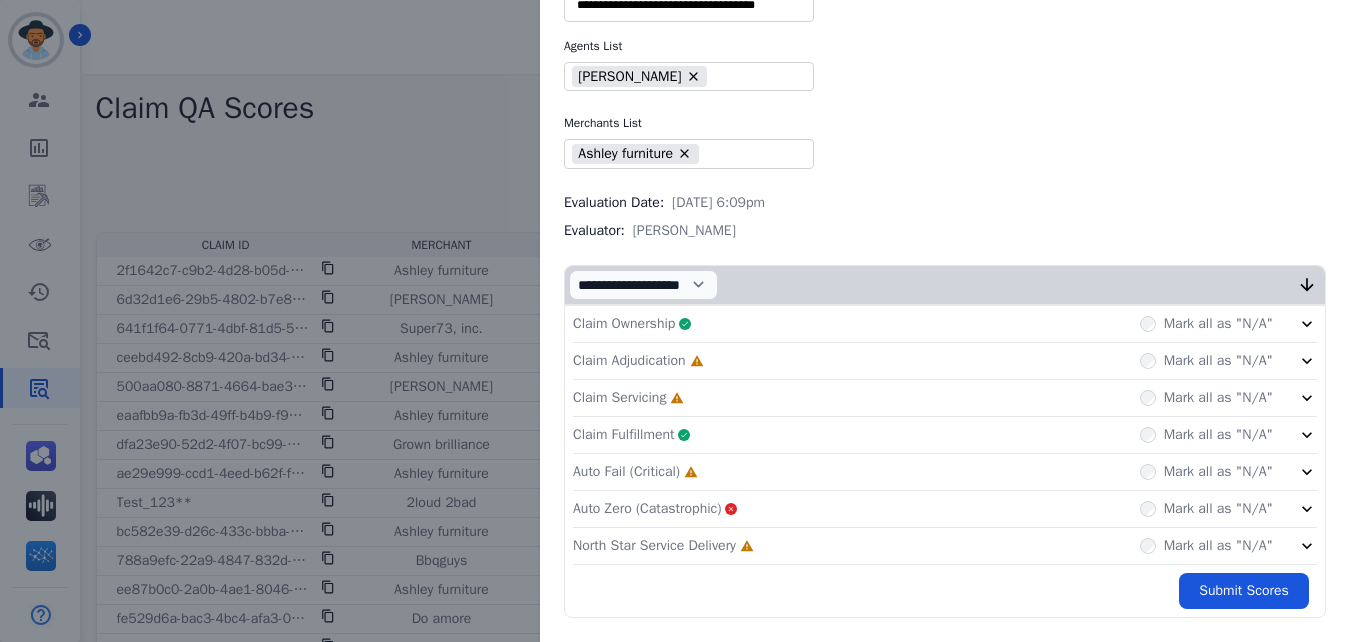click on "Claim Adjudication     Incomplete         Mark all as "N/A"" 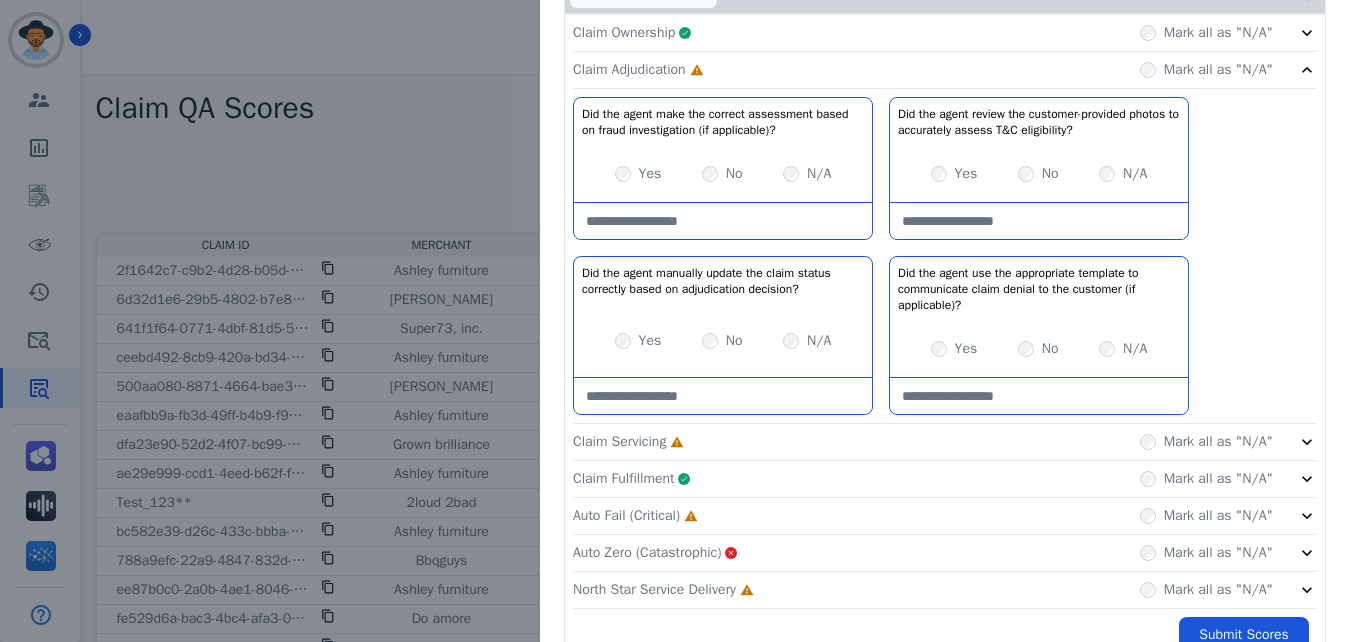 scroll, scrollTop: 352, scrollLeft: 0, axis: vertical 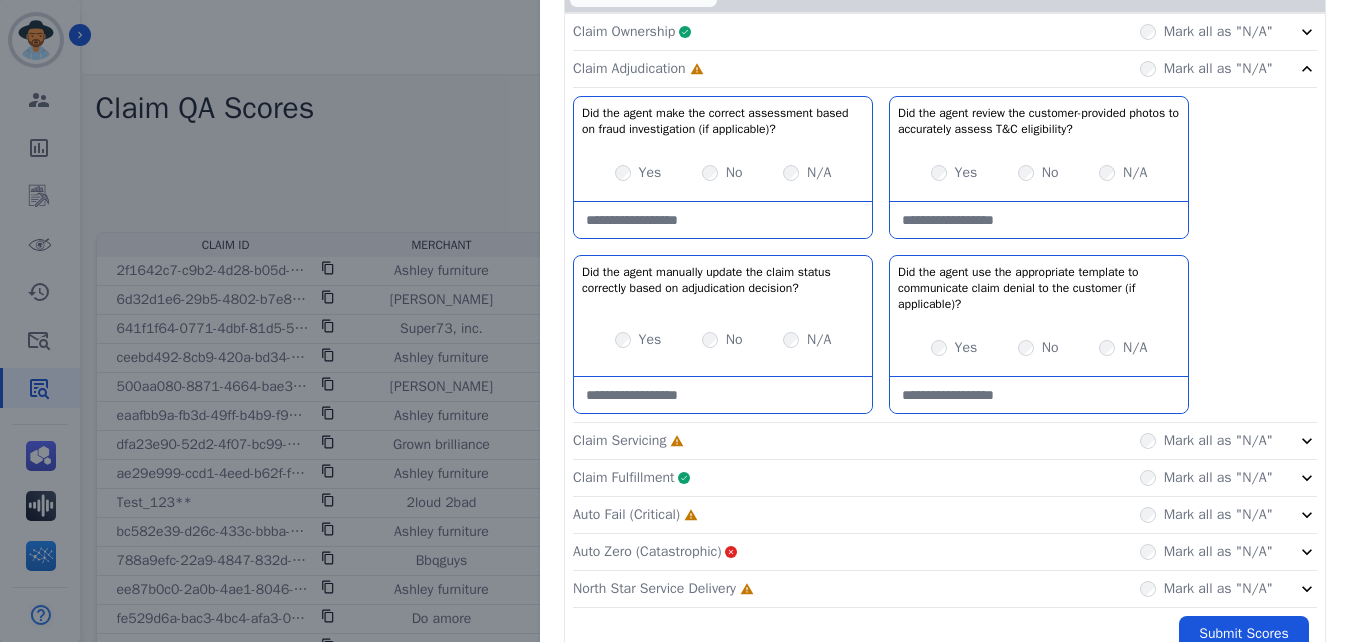 click on "Claim Ownership     Complete         Mark all as "N/A"" at bounding box center (945, 32) 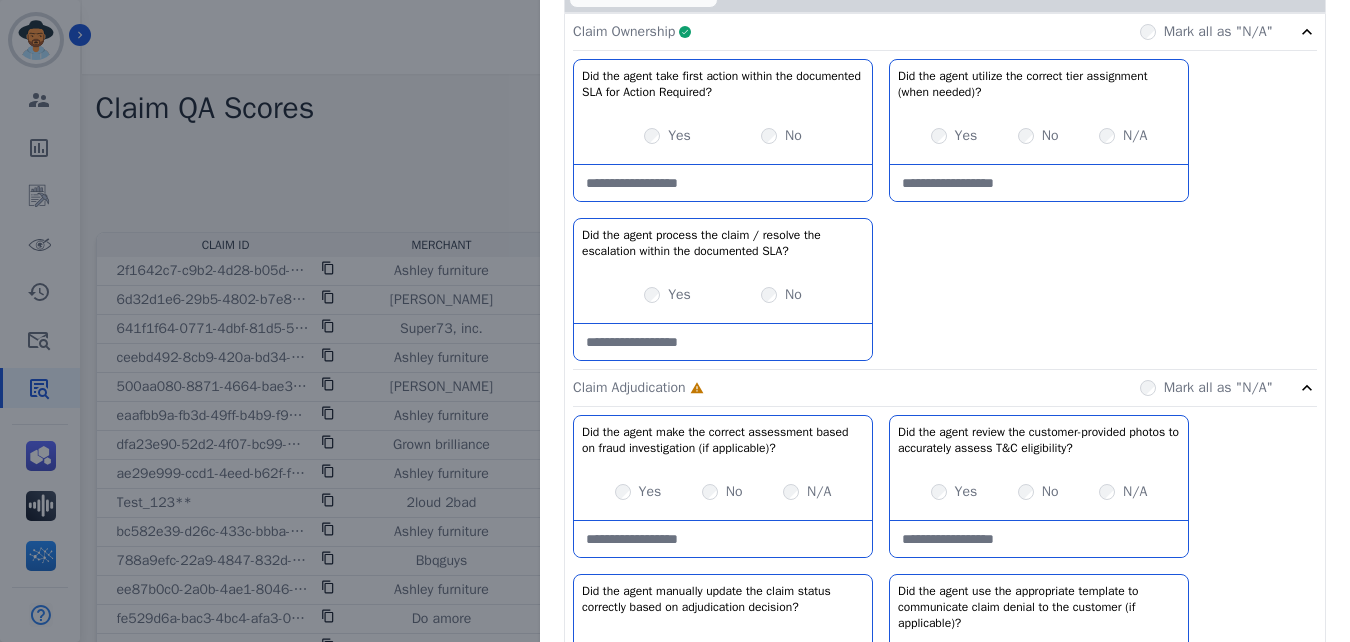 click on "Claim Ownership     Complete         Mark all as "N/A"" at bounding box center (945, 32) 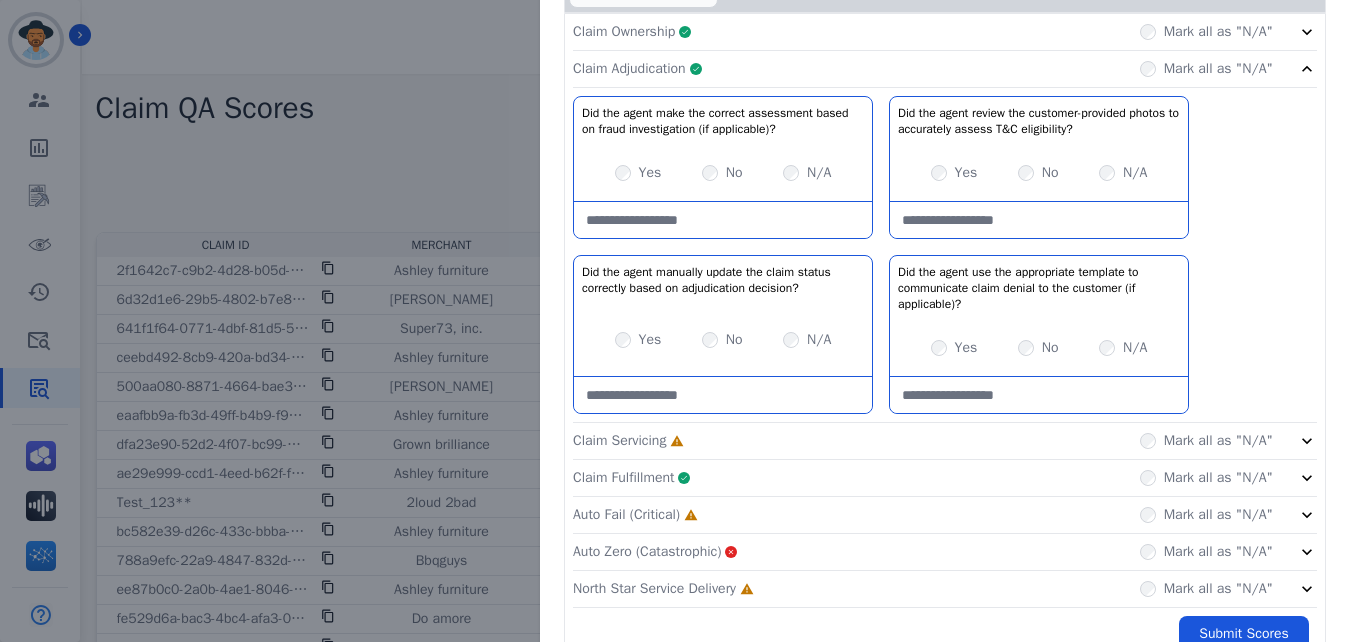 click at bounding box center [723, 220] 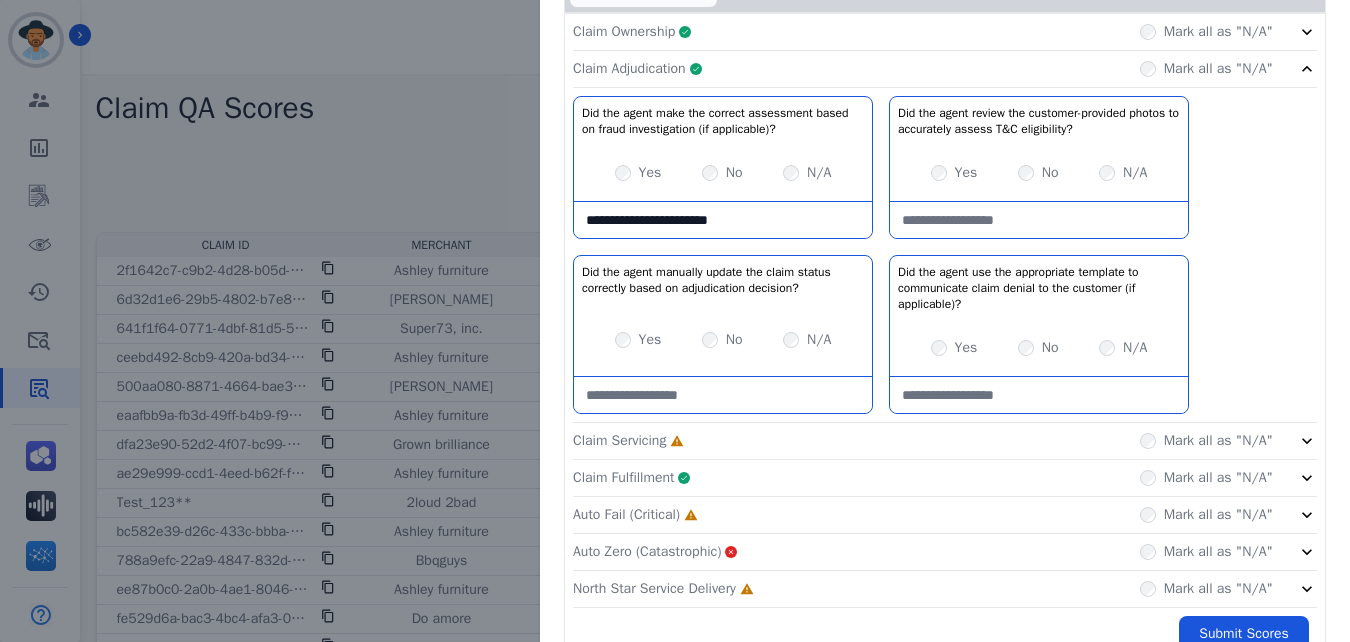 type on "**********" 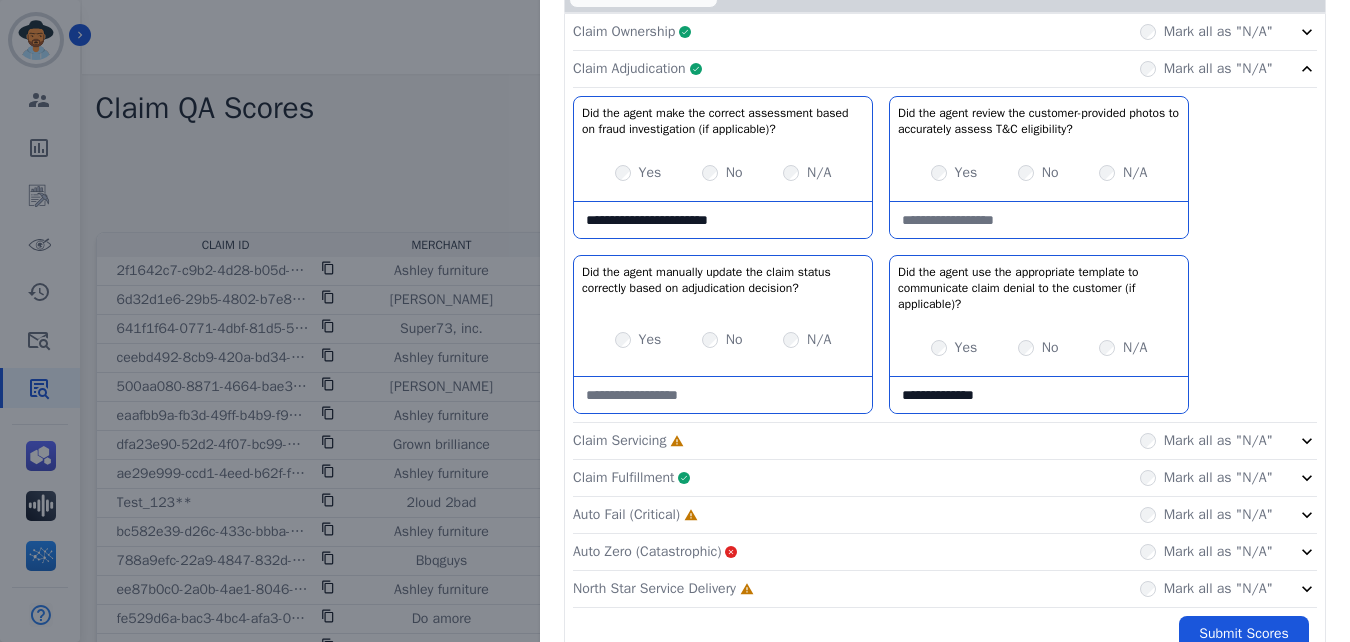 type on "**********" 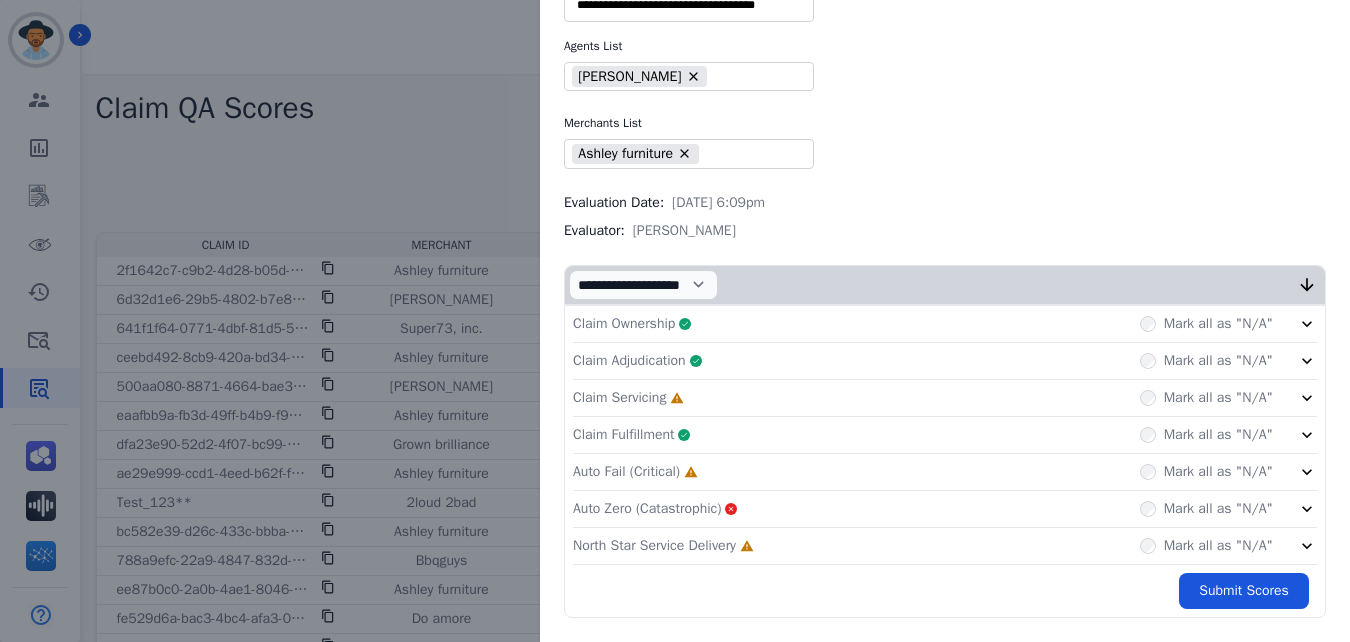 scroll, scrollTop: 60, scrollLeft: 0, axis: vertical 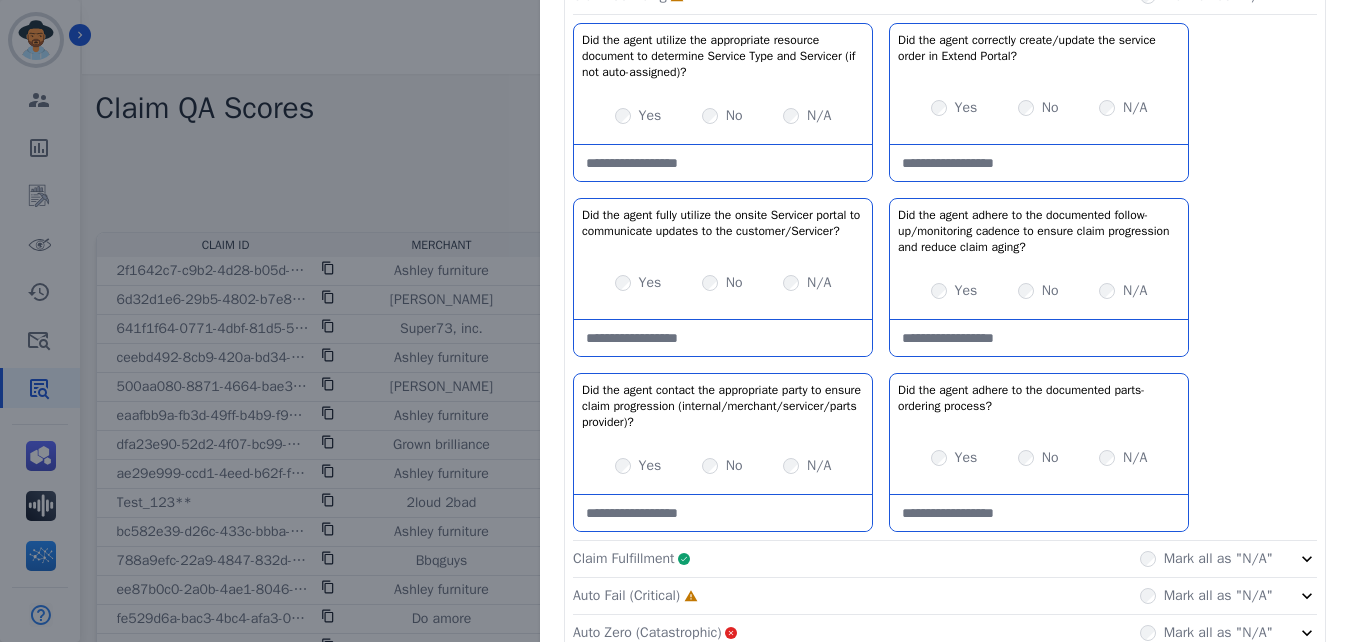 click on "Yes" at bounding box center [954, 458] 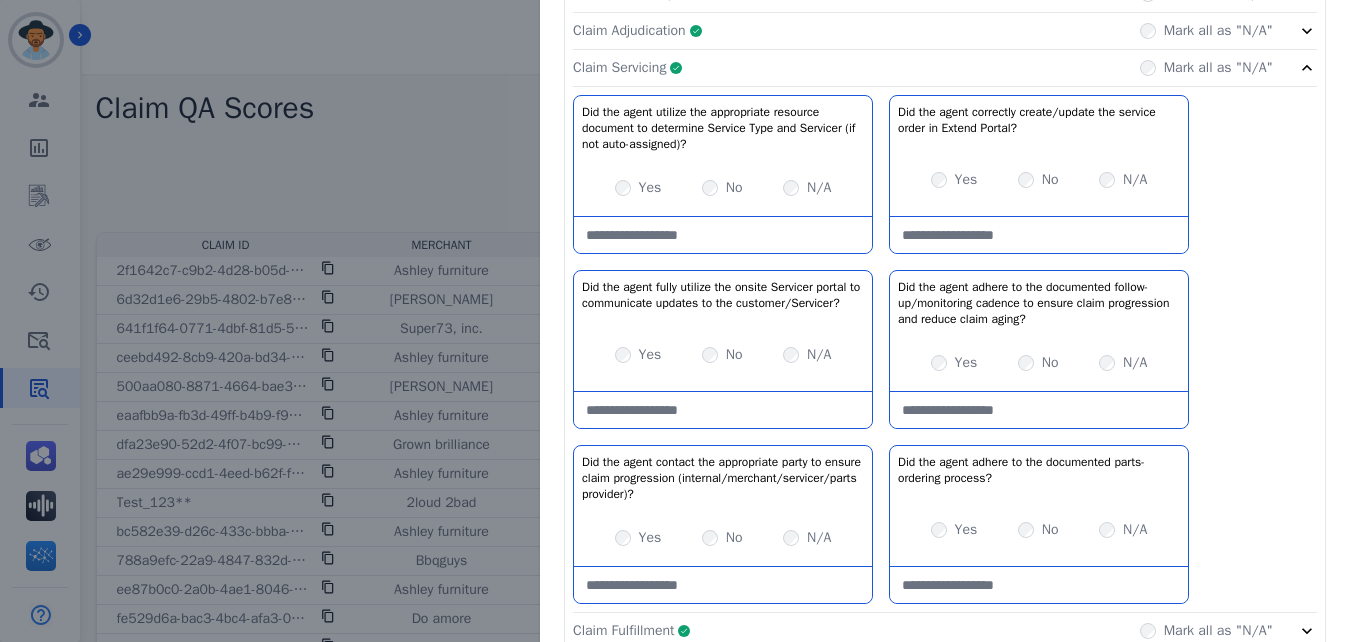 click on "Claim Servicing     Complete         Mark all as "N/A"" 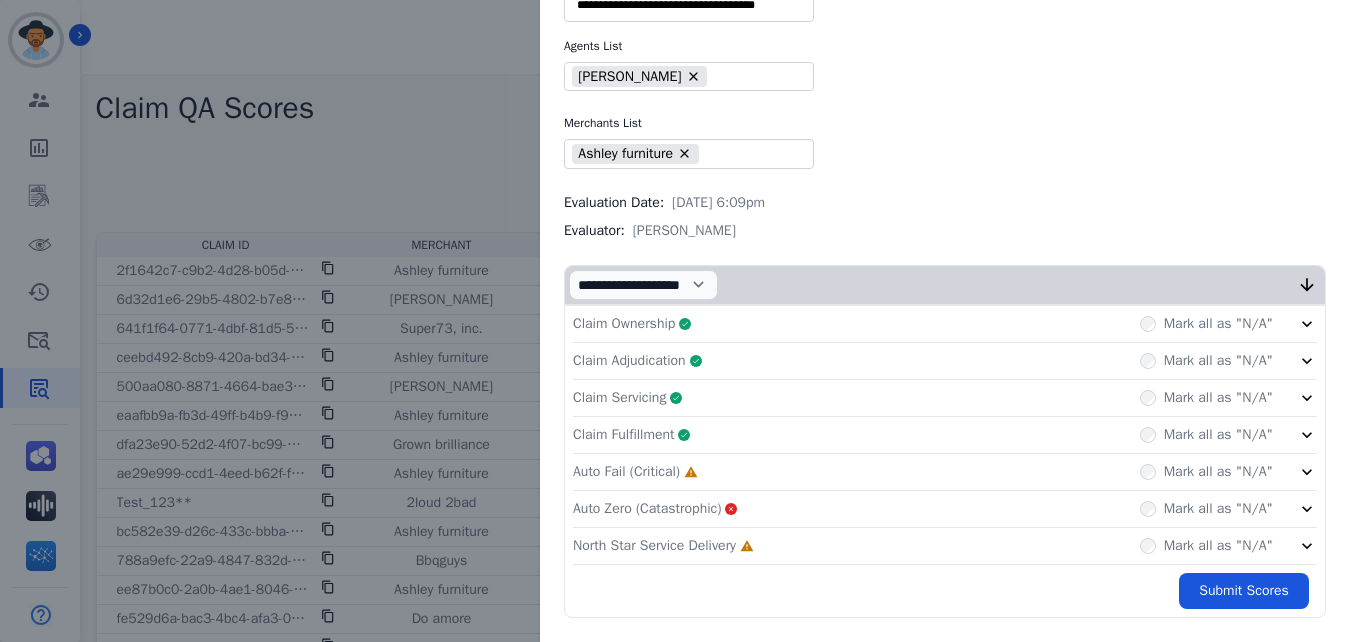 scroll, scrollTop: 60, scrollLeft: 0, axis: vertical 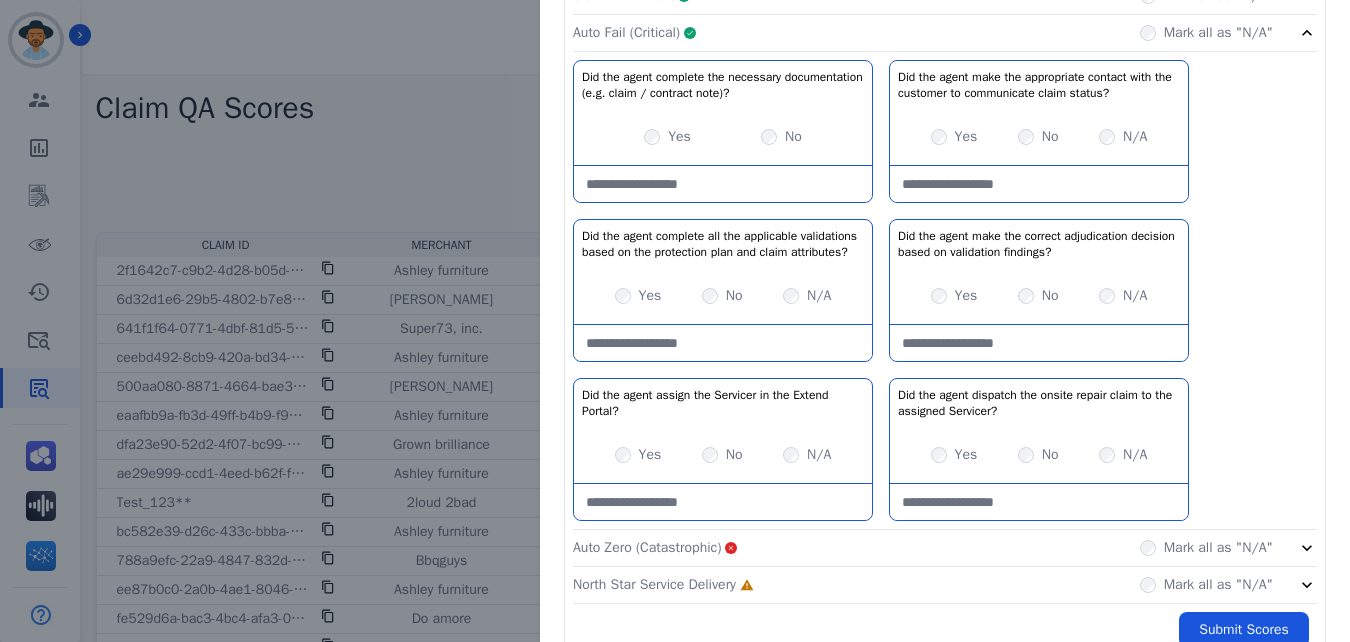 click on "Auto Fail (Critical)     Complete         Mark all as "N/A"" 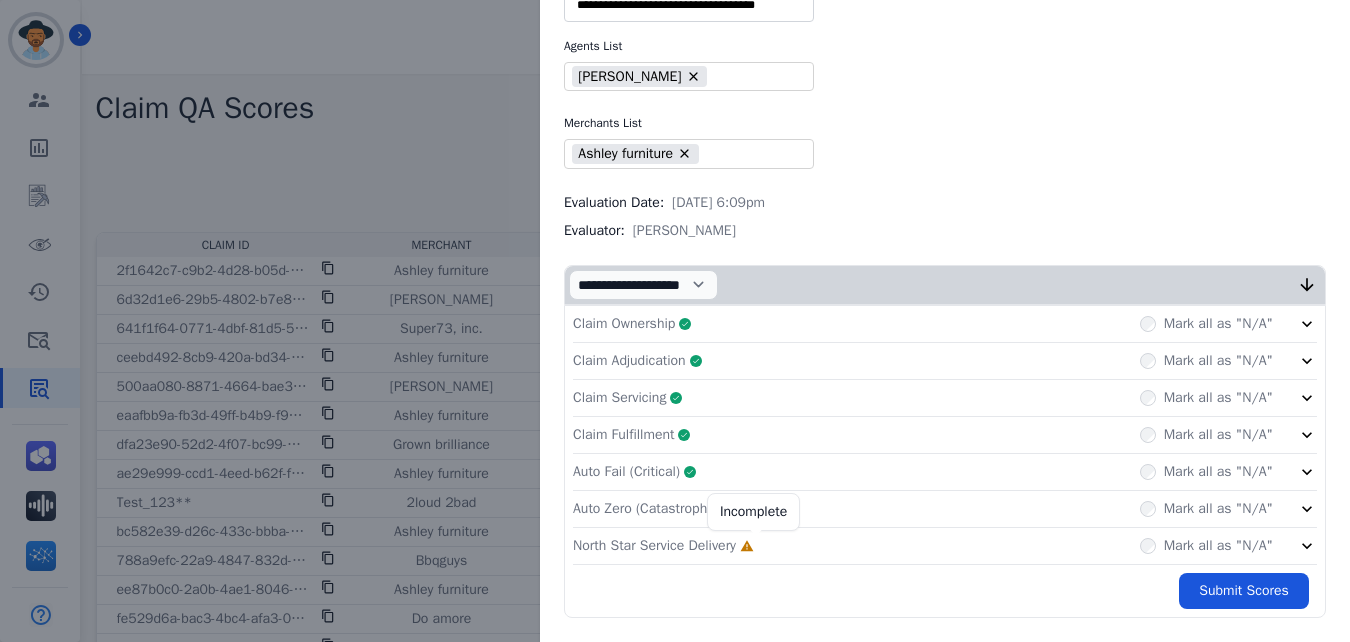 click 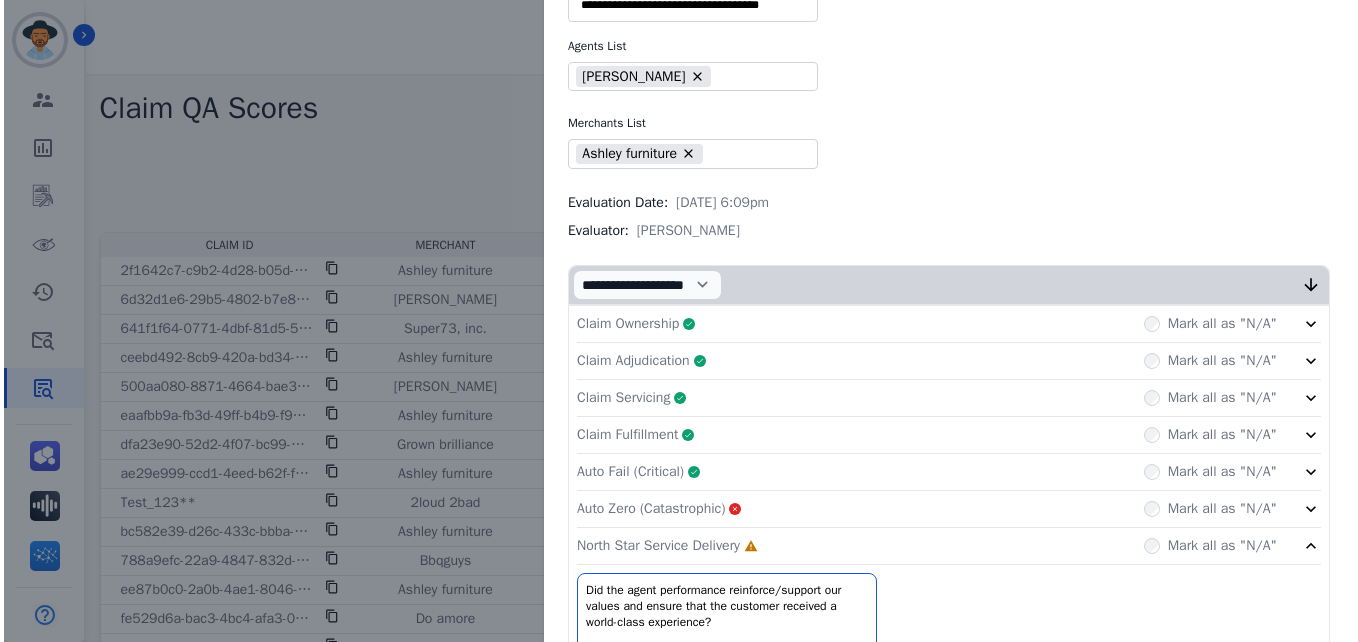 scroll, scrollTop: 236, scrollLeft: 0, axis: vertical 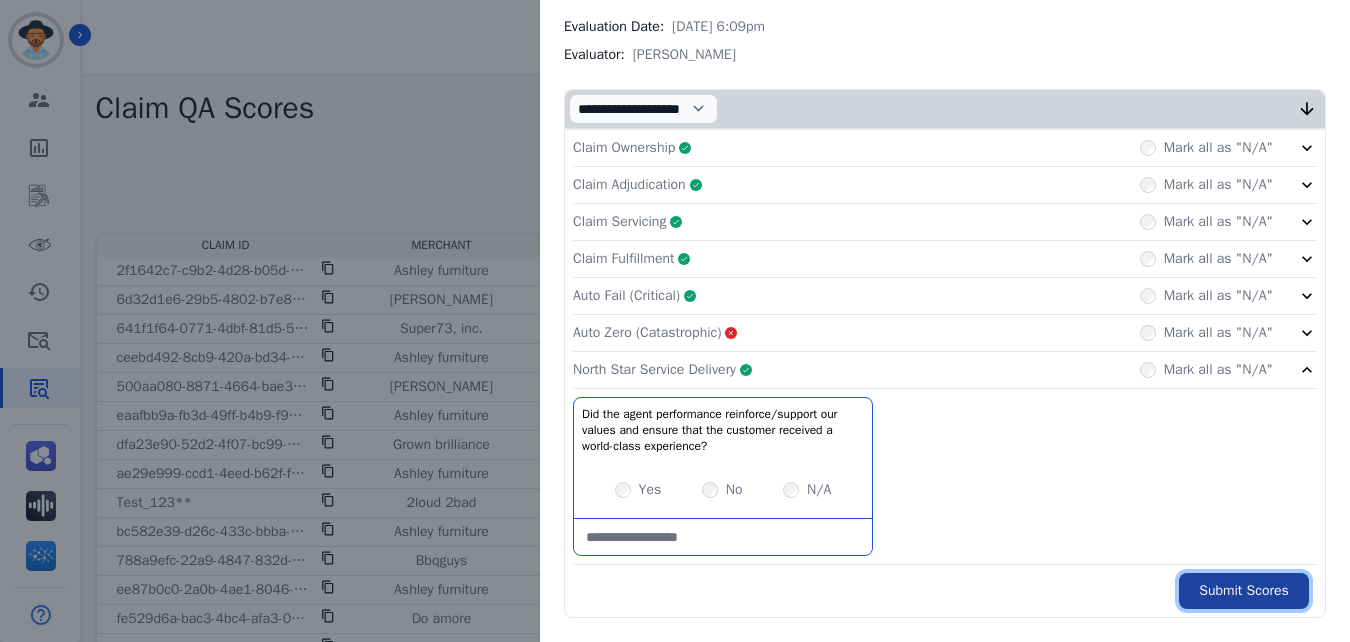 click on "Submit Scores" at bounding box center (1244, 591) 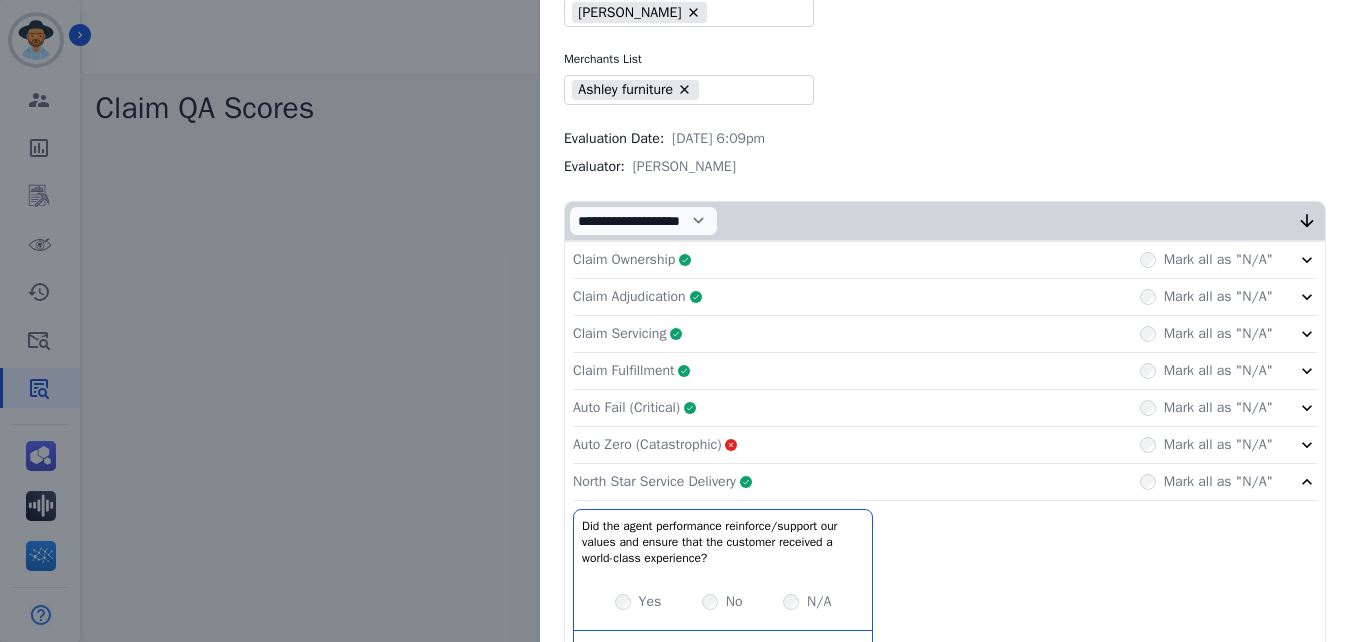 scroll, scrollTop: 348, scrollLeft: 0, axis: vertical 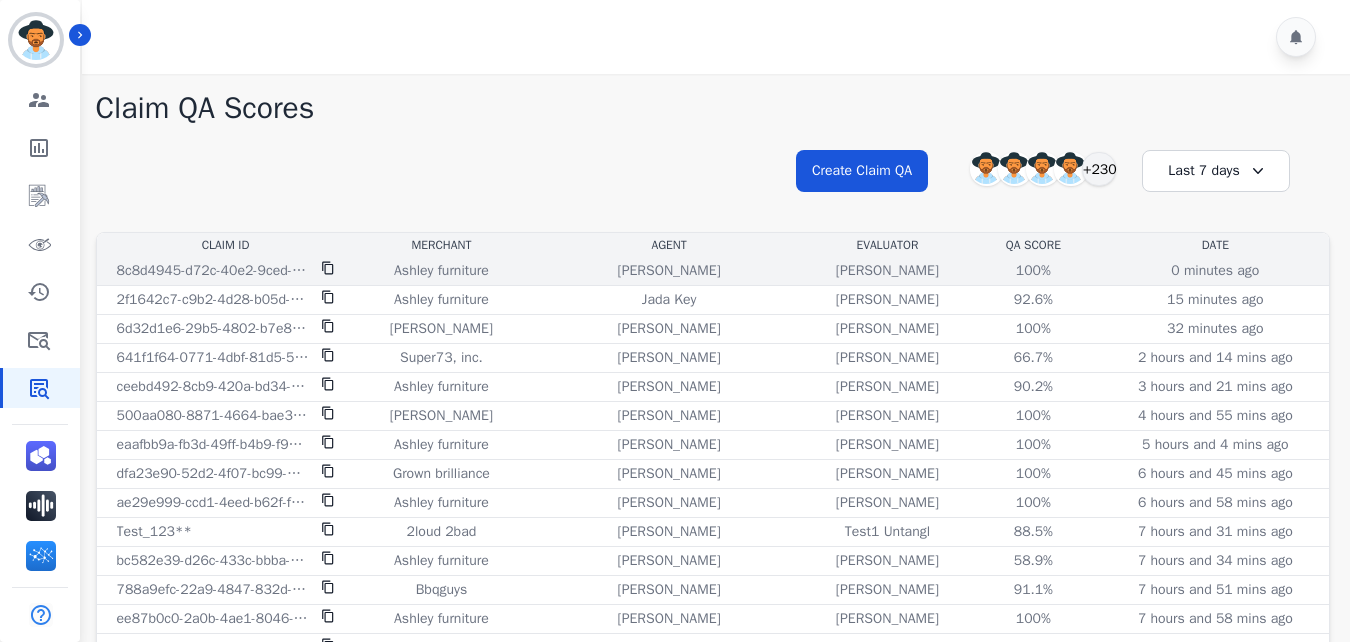 click 